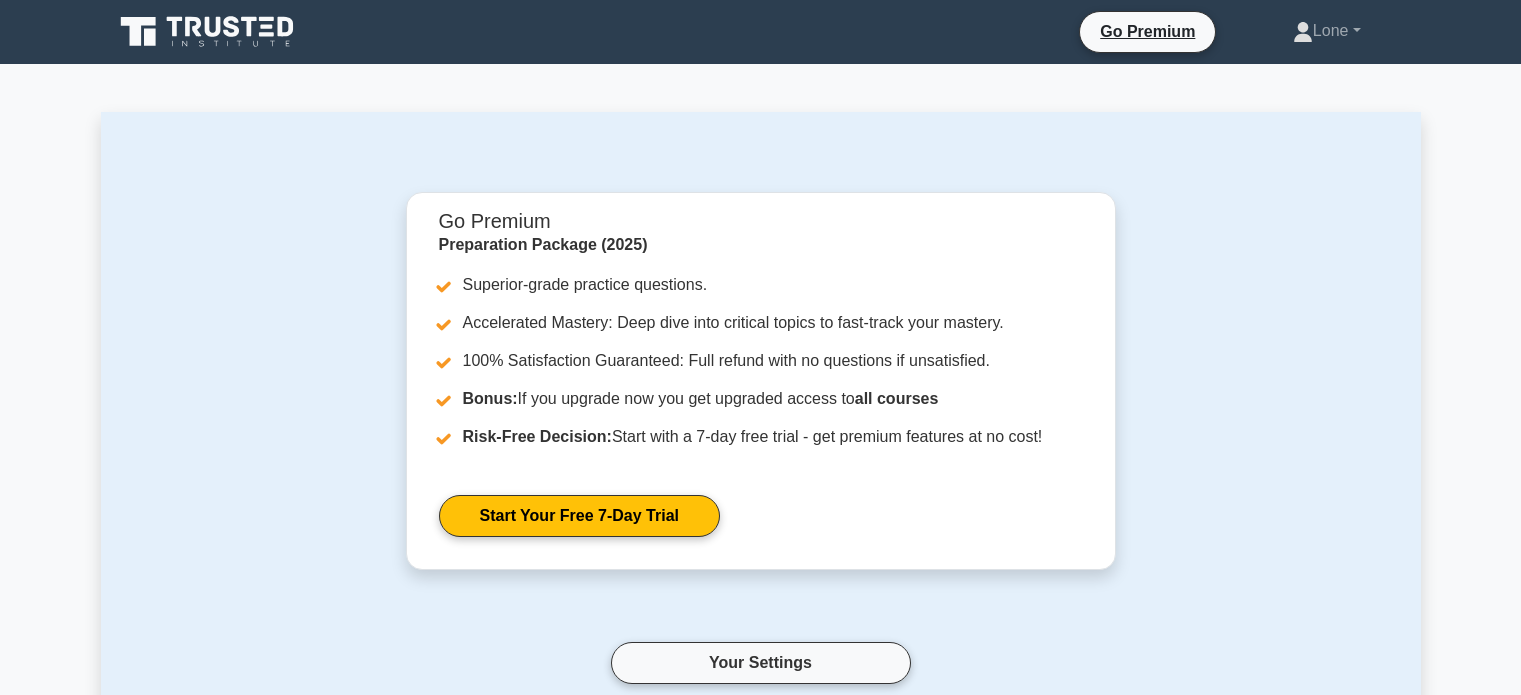 scroll, scrollTop: 0, scrollLeft: 0, axis: both 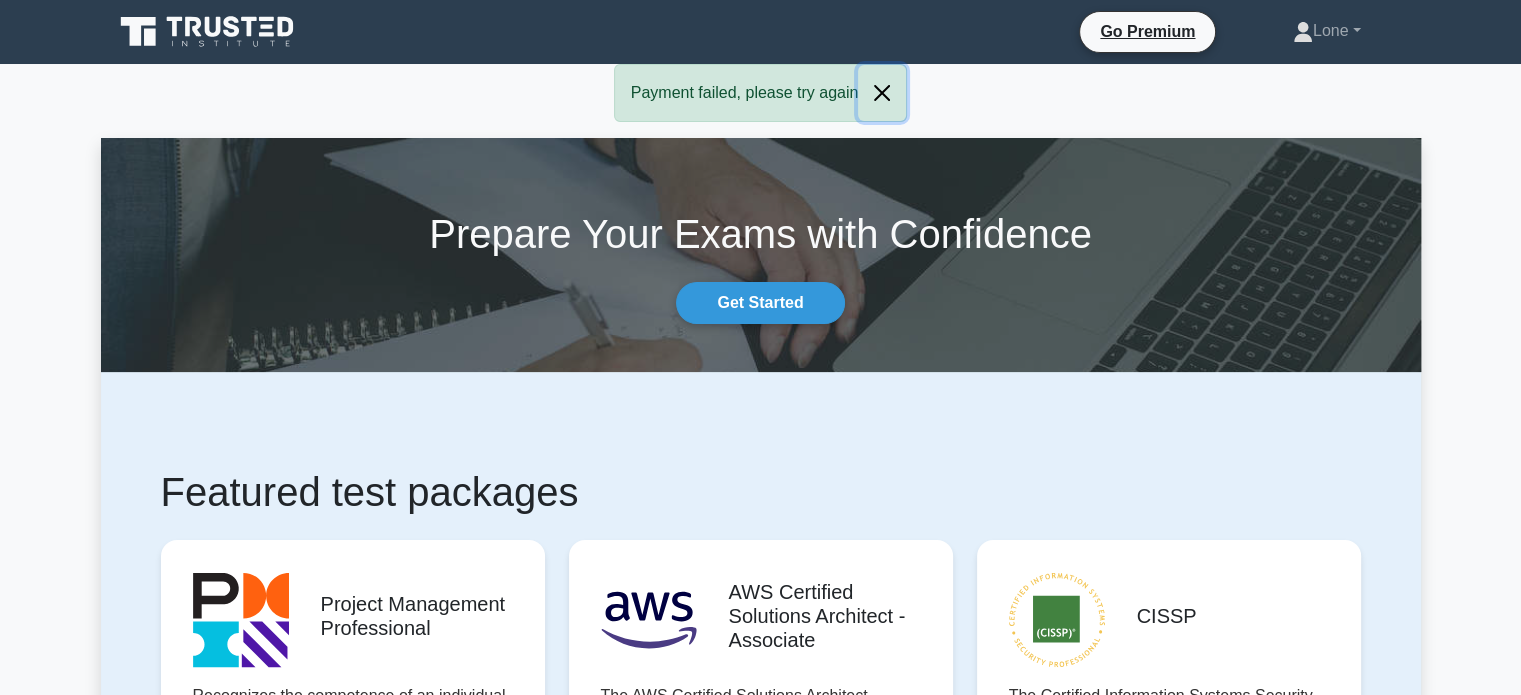 click at bounding box center [882, 93] 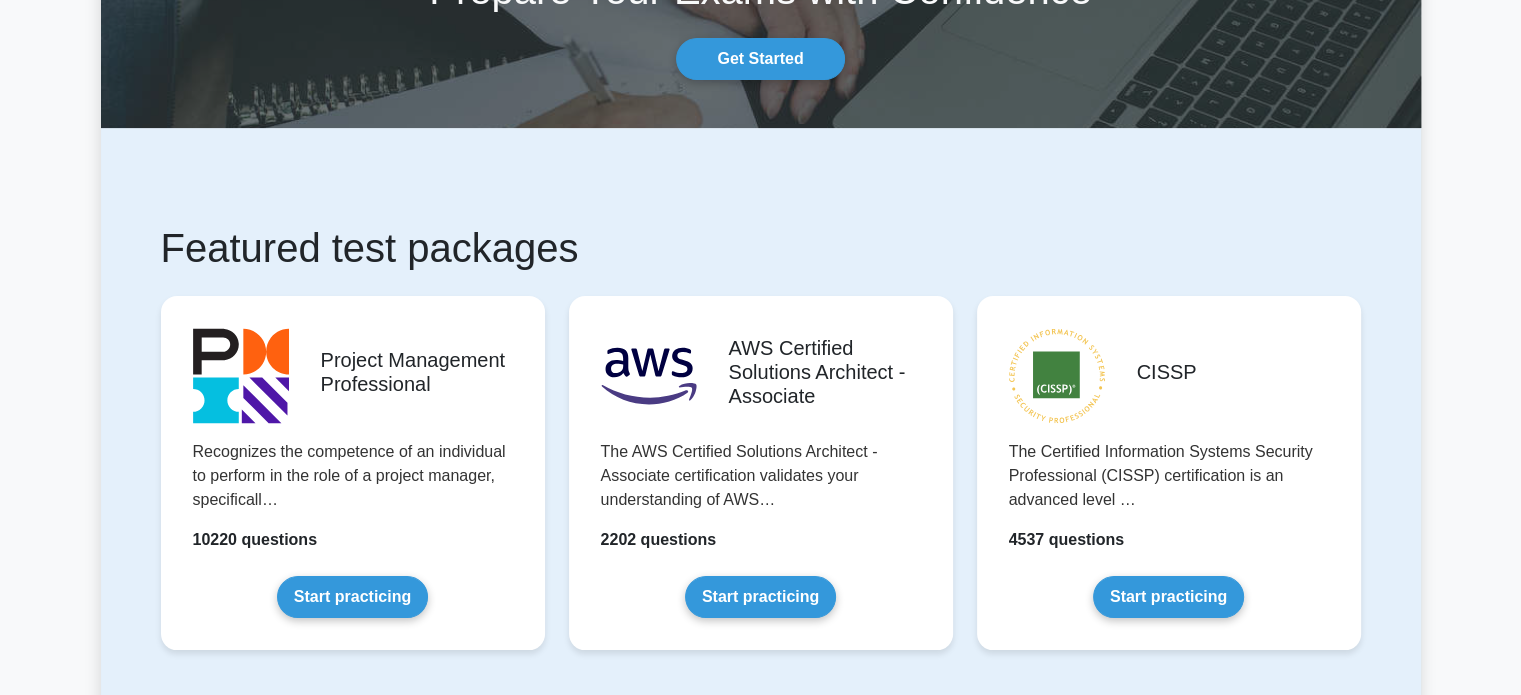 scroll, scrollTop: 2688, scrollLeft: 0, axis: vertical 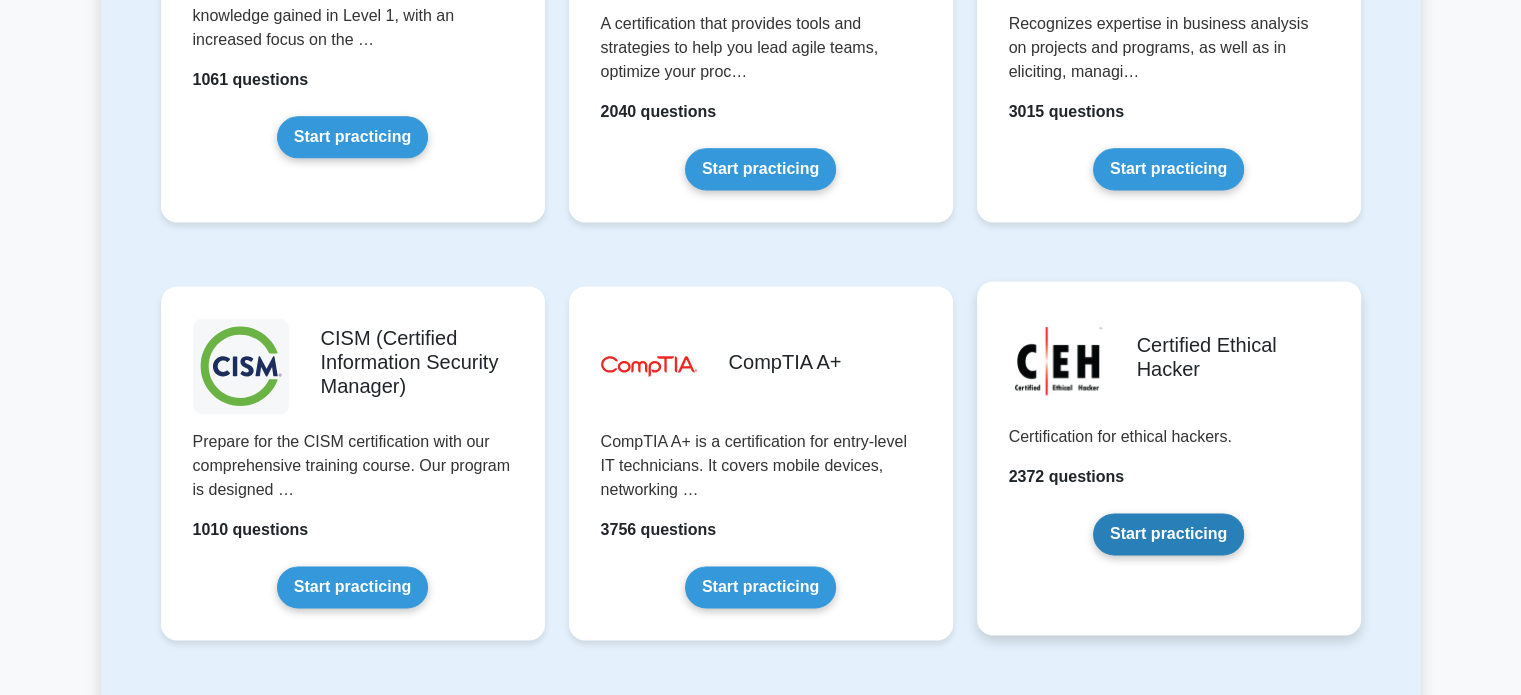 click on "Start practicing" at bounding box center [1168, 534] 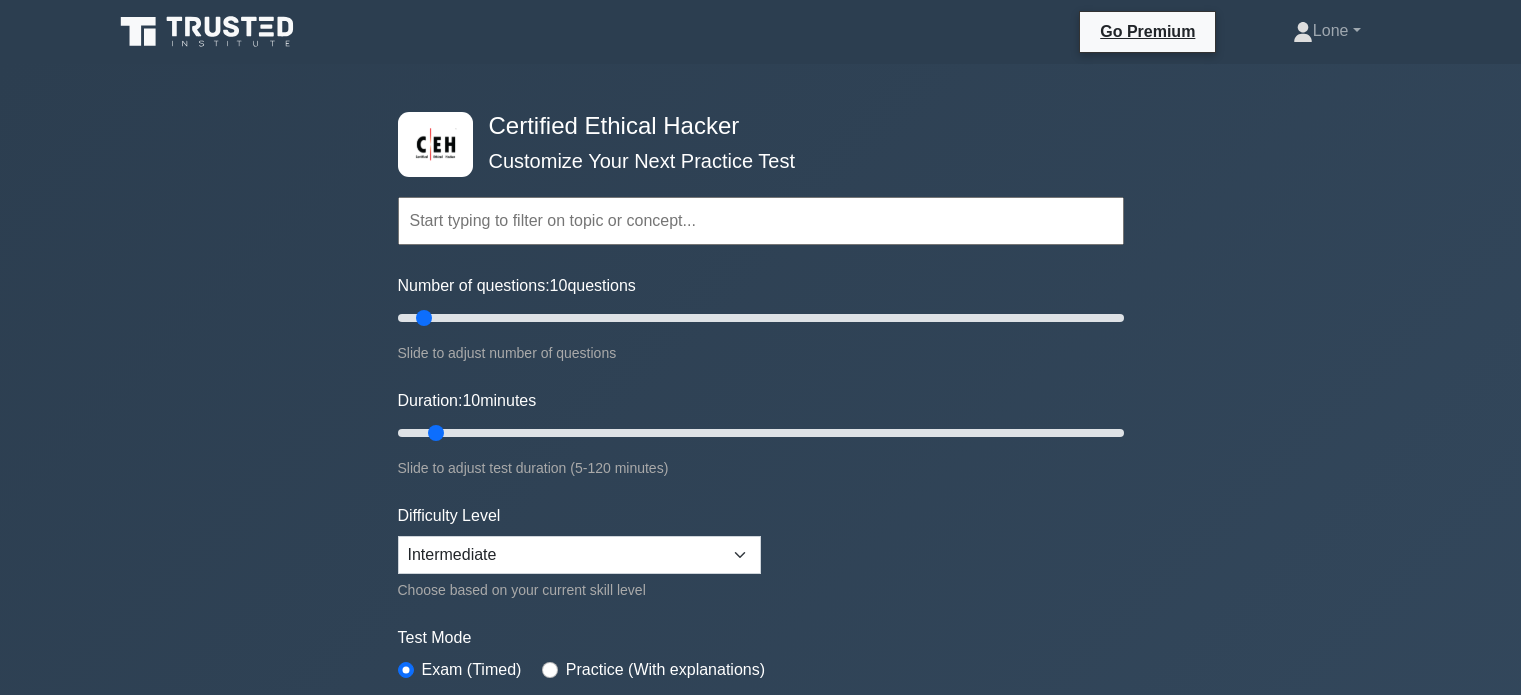 scroll, scrollTop: 0, scrollLeft: 0, axis: both 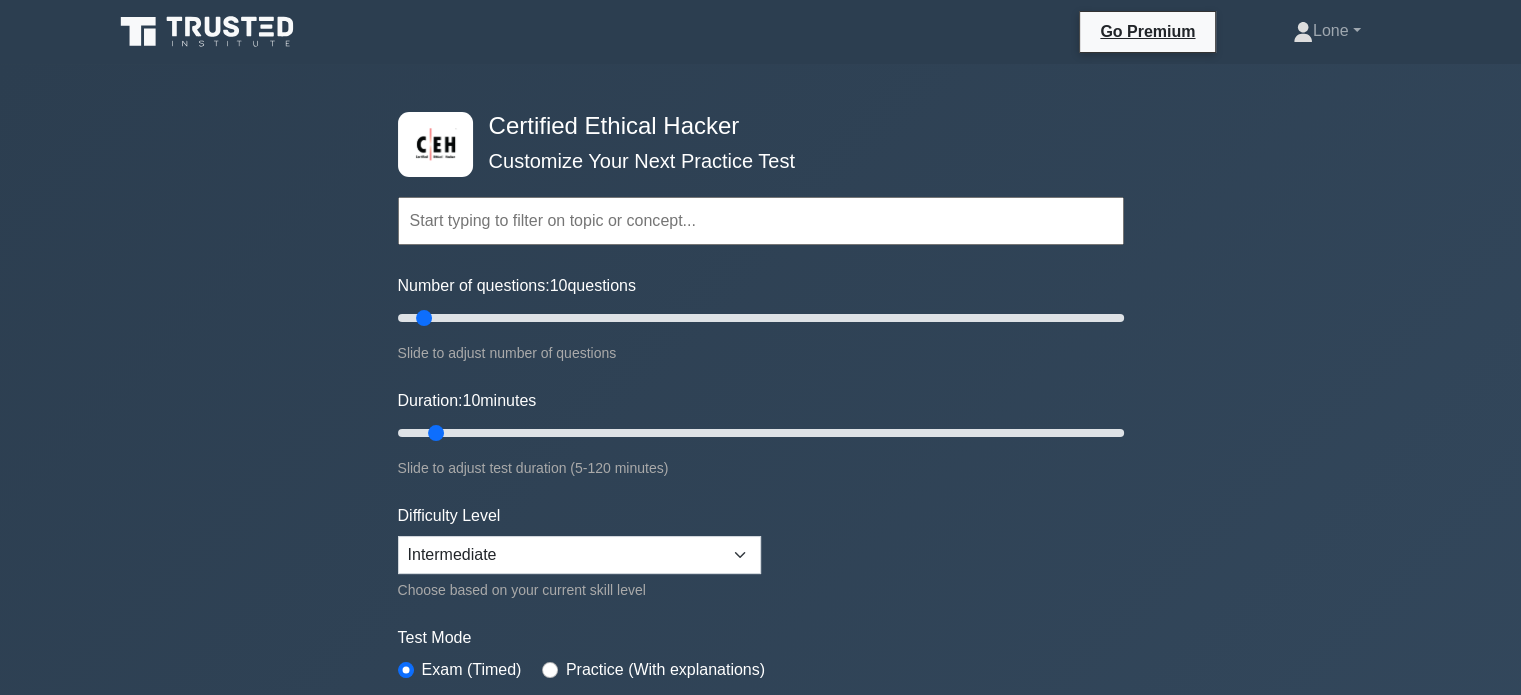 click at bounding box center [761, 221] 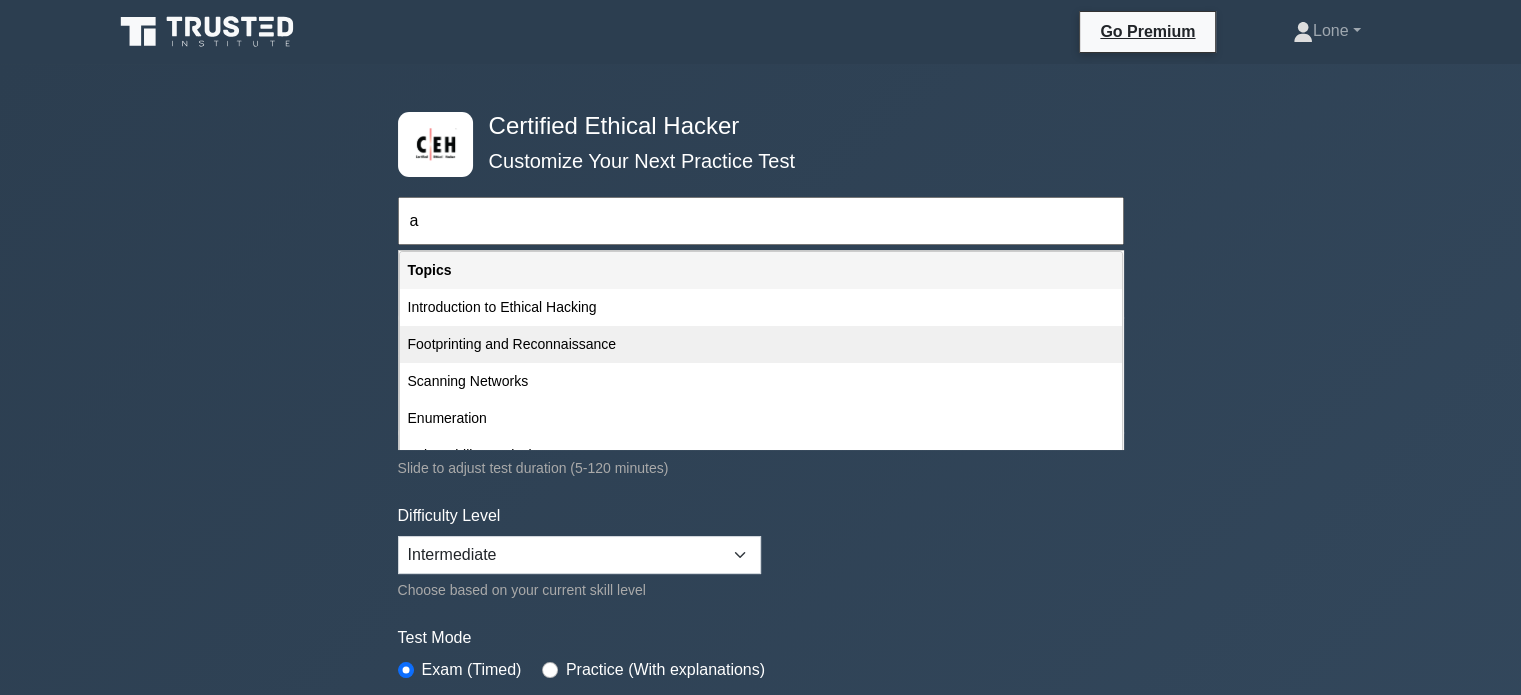 click on "Footprinting and Reconnaissance" at bounding box center [761, 344] 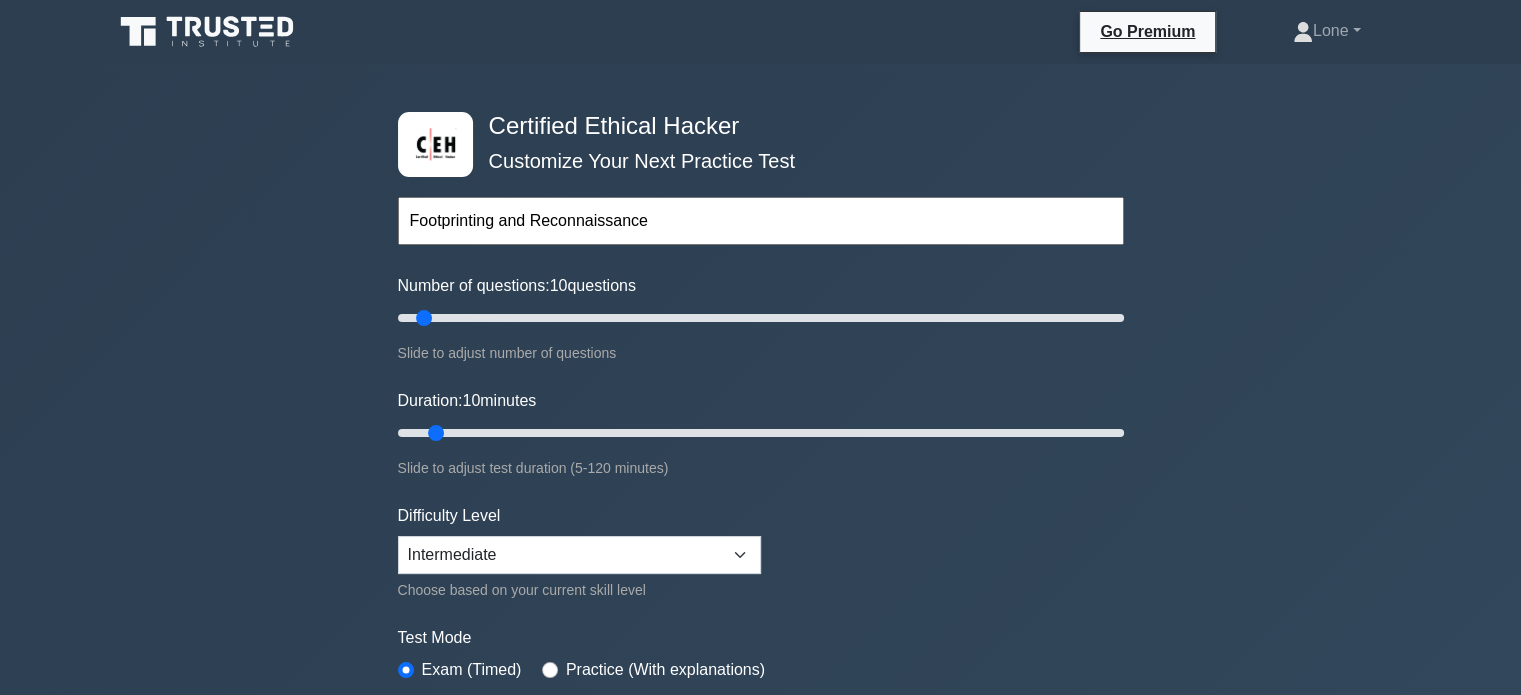click on "Number of questions:  10  questions
Slide to adjust number of questions" at bounding box center [761, 319] 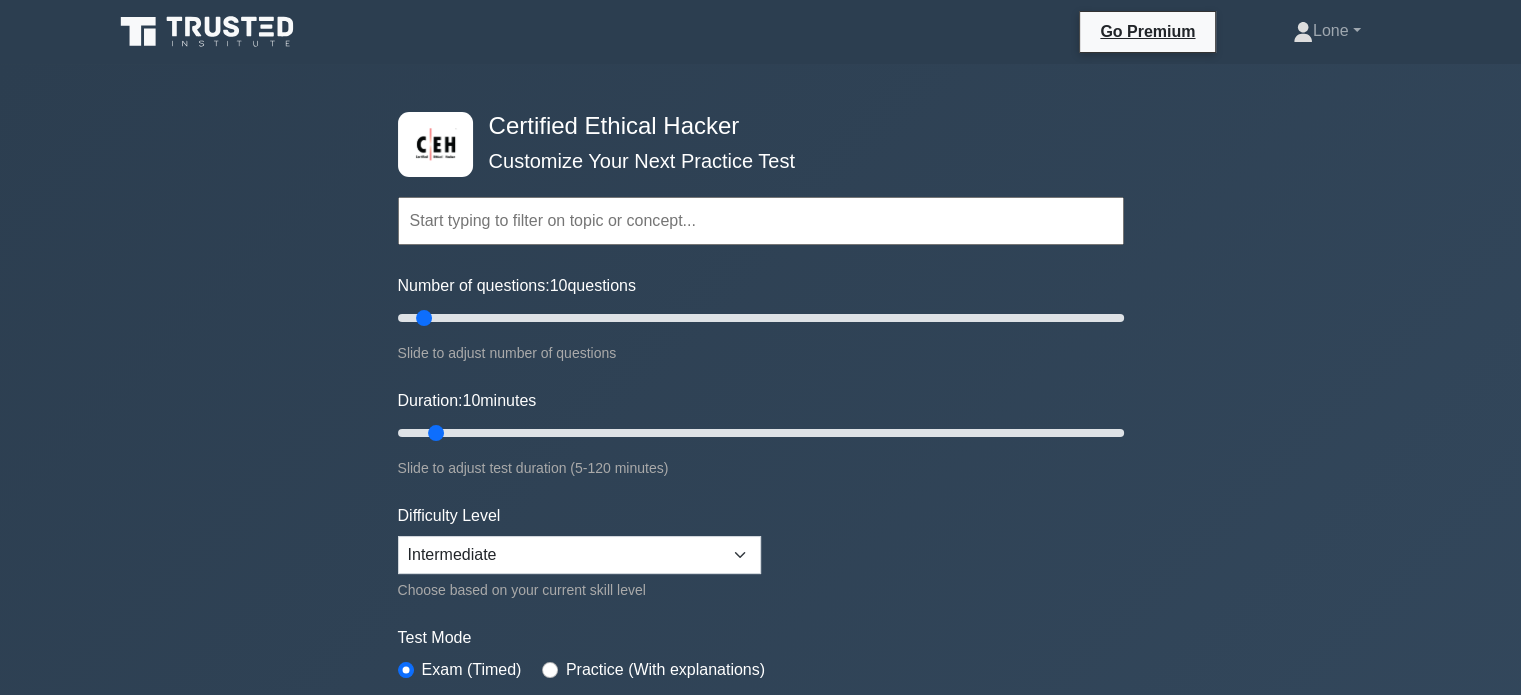 scroll, scrollTop: 78, scrollLeft: 0, axis: vertical 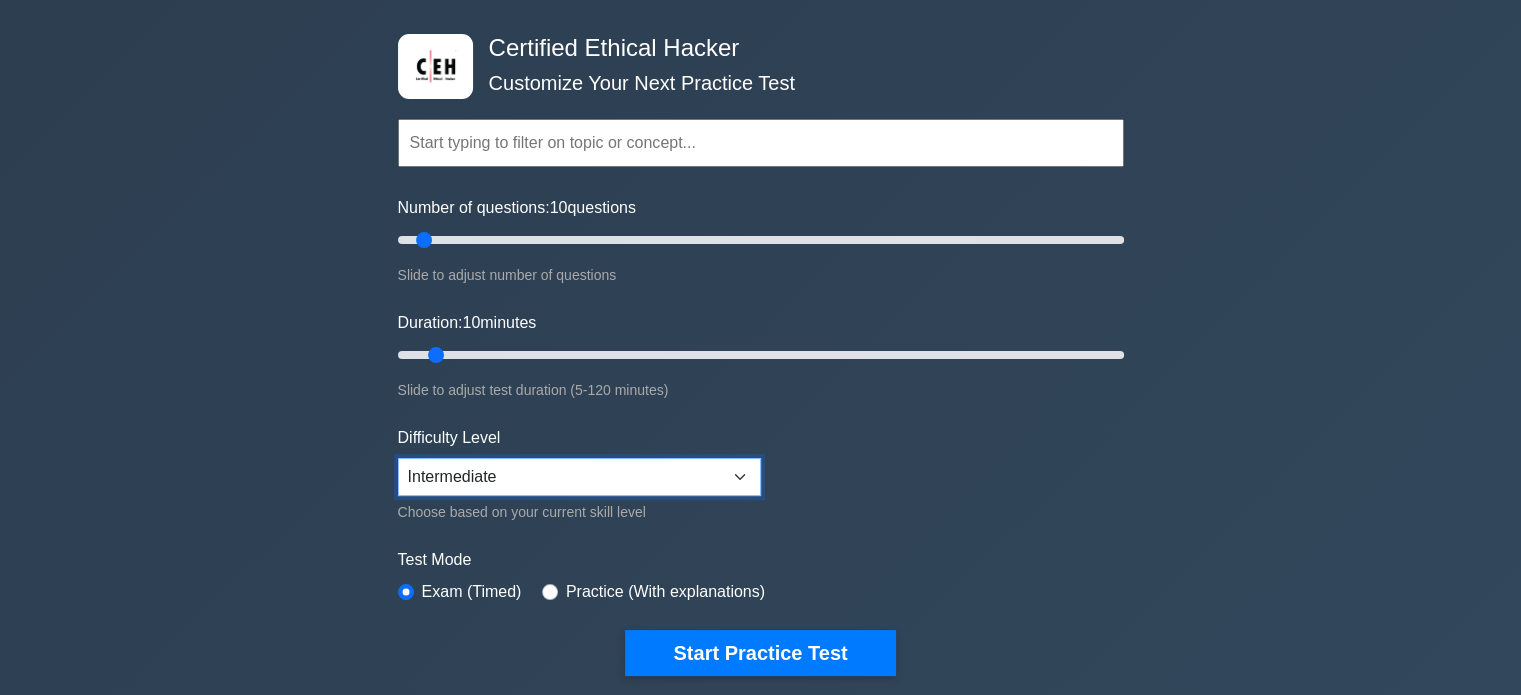 click on "Beginner
Intermediate
Expert" at bounding box center (579, 477) 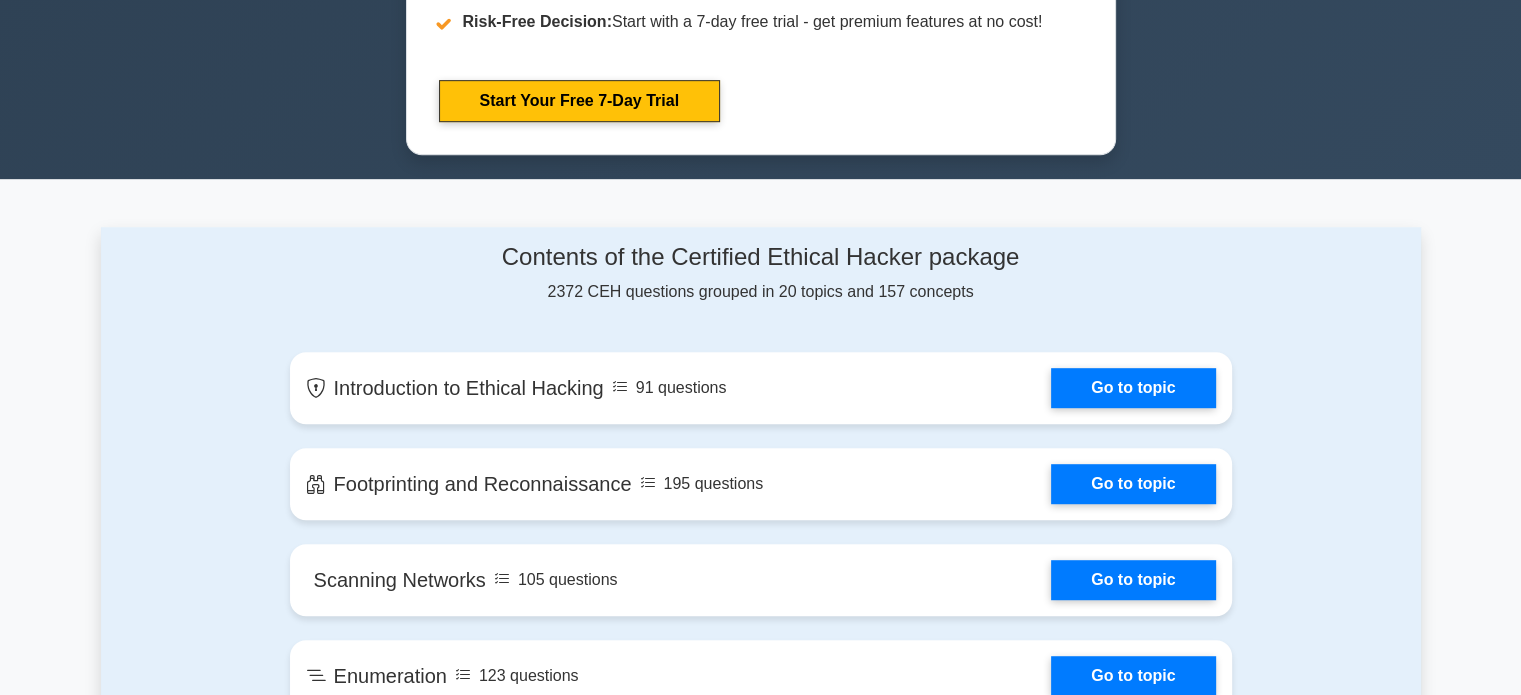 scroll, scrollTop: 1154, scrollLeft: 0, axis: vertical 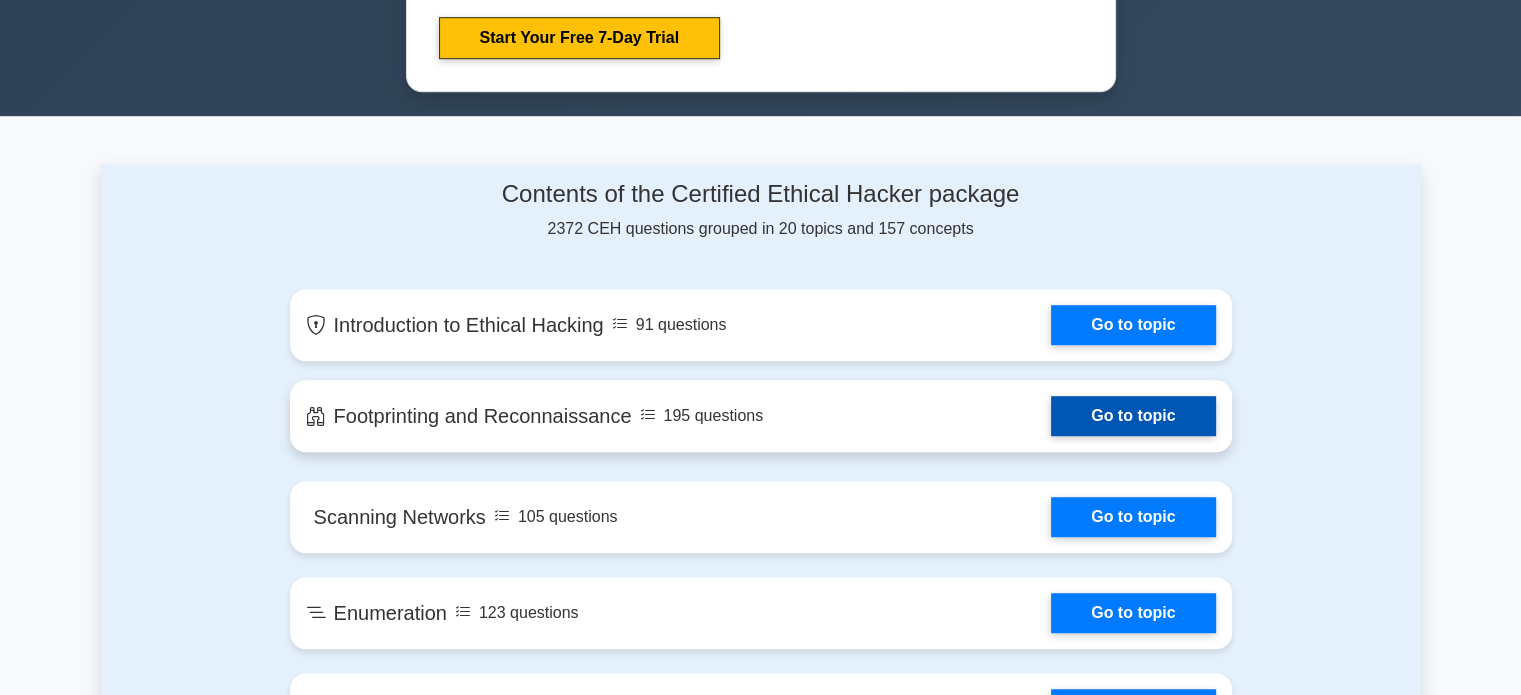 click on "Go to topic" at bounding box center (1133, 416) 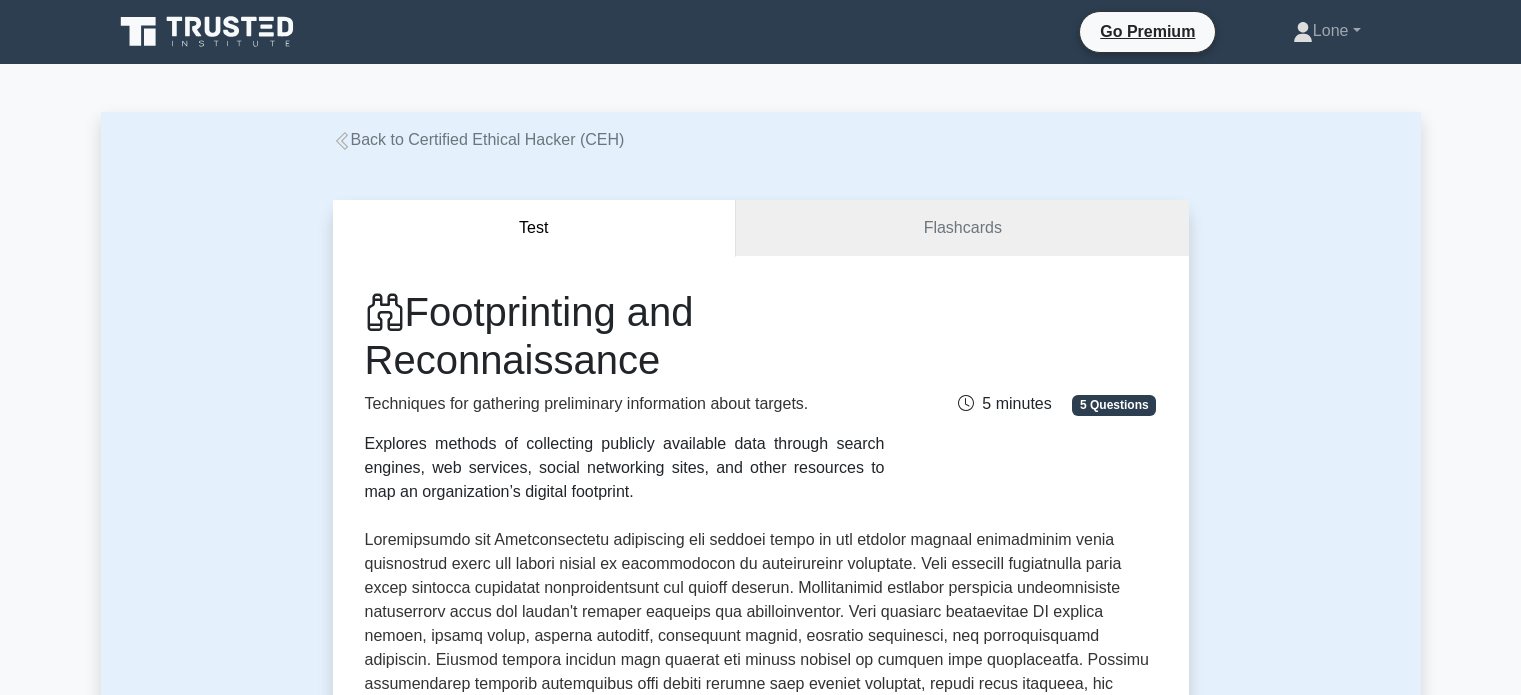 scroll, scrollTop: 0, scrollLeft: 0, axis: both 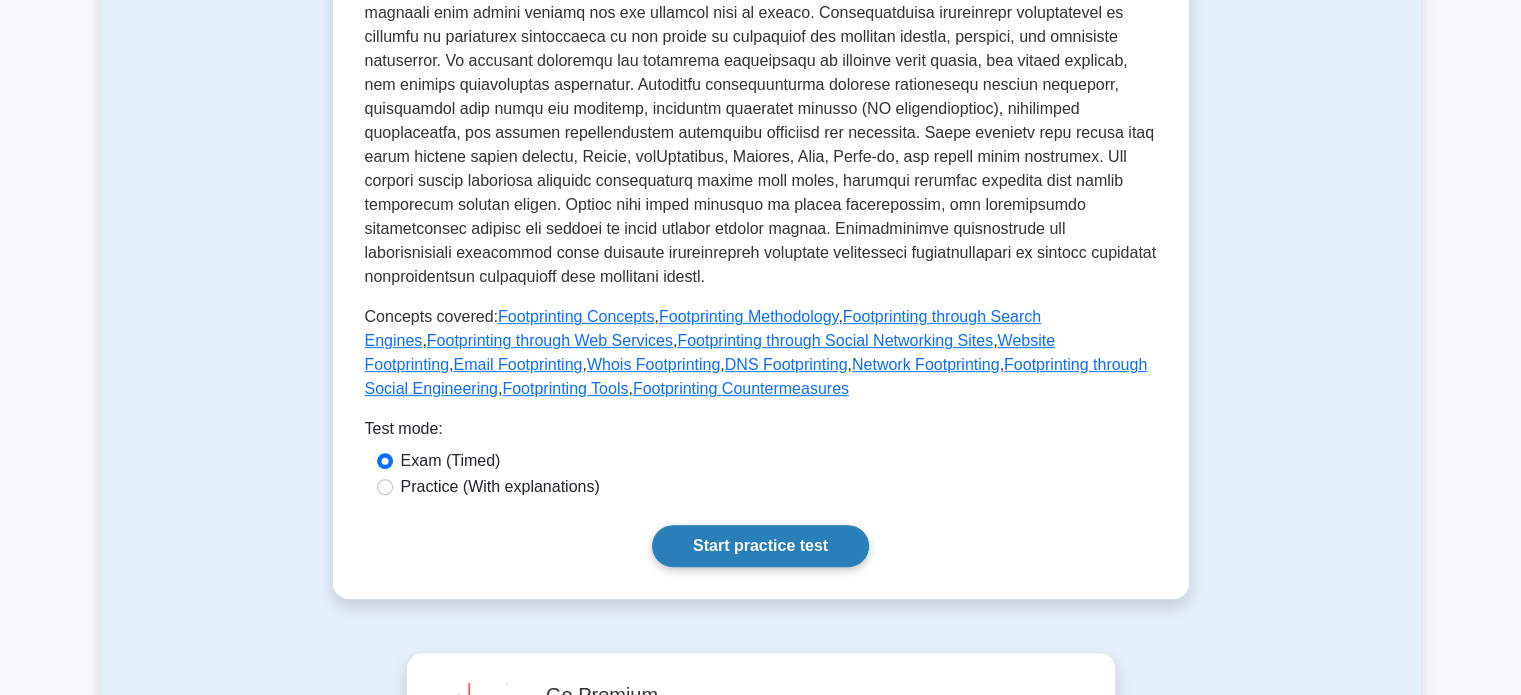 click on "Start practice test" at bounding box center (760, 546) 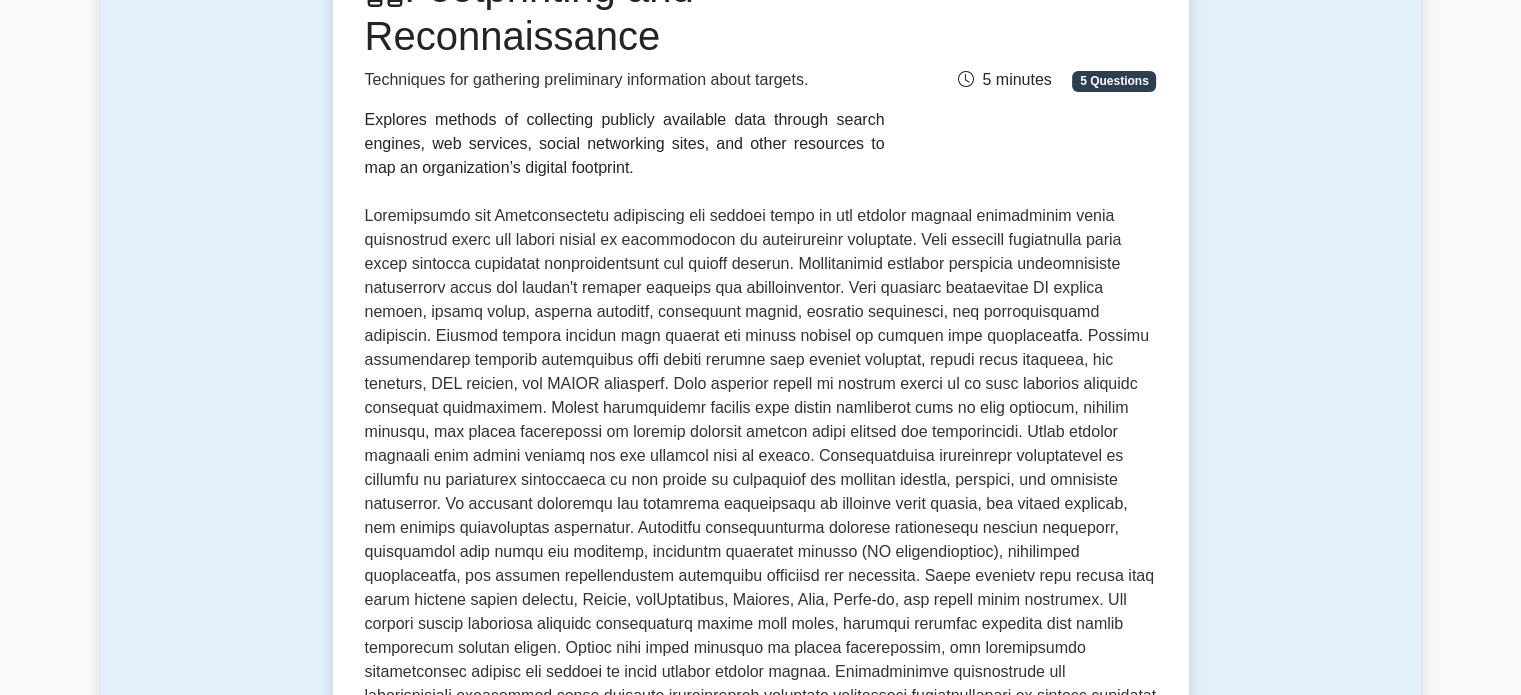 scroll, scrollTop: 258, scrollLeft: 0, axis: vertical 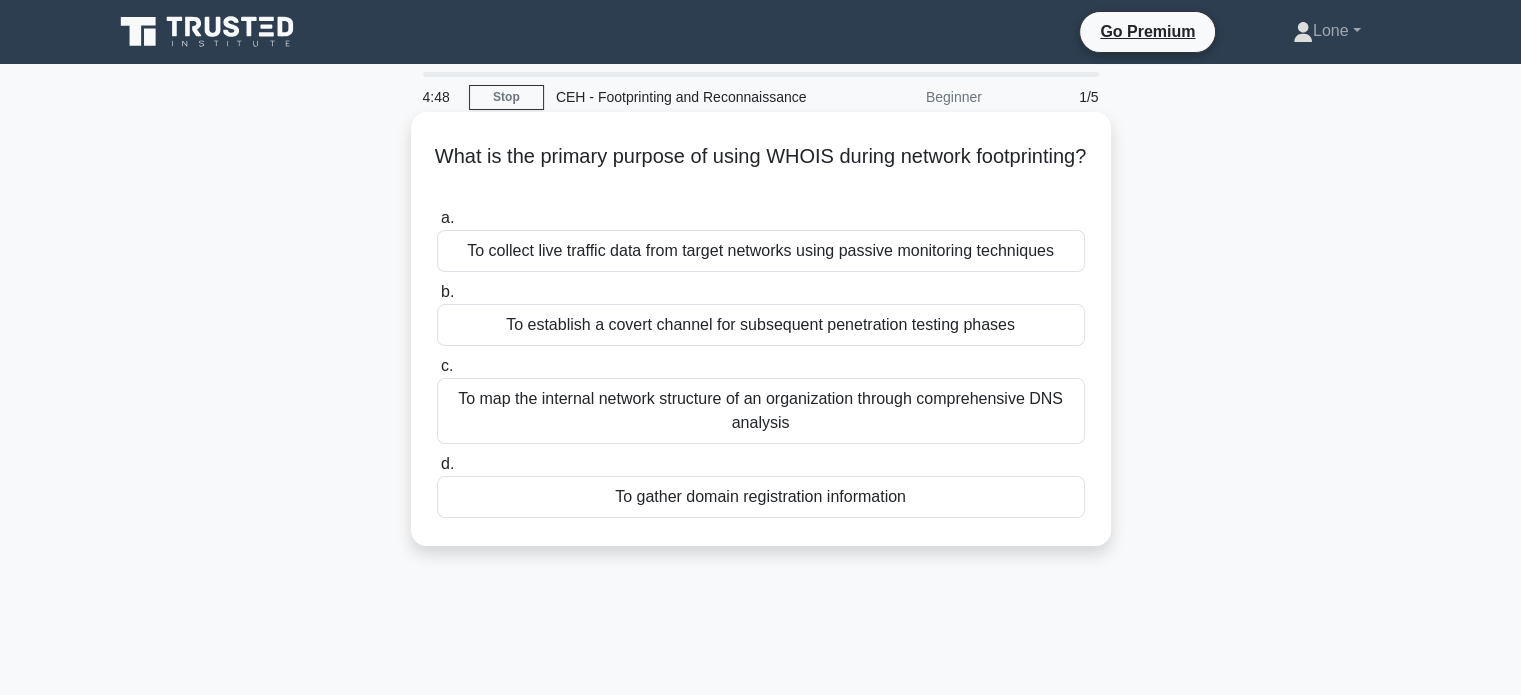 click on "To map the internal network structure of an organization through comprehensive DNS analysis" at bounding box center (761, 411) 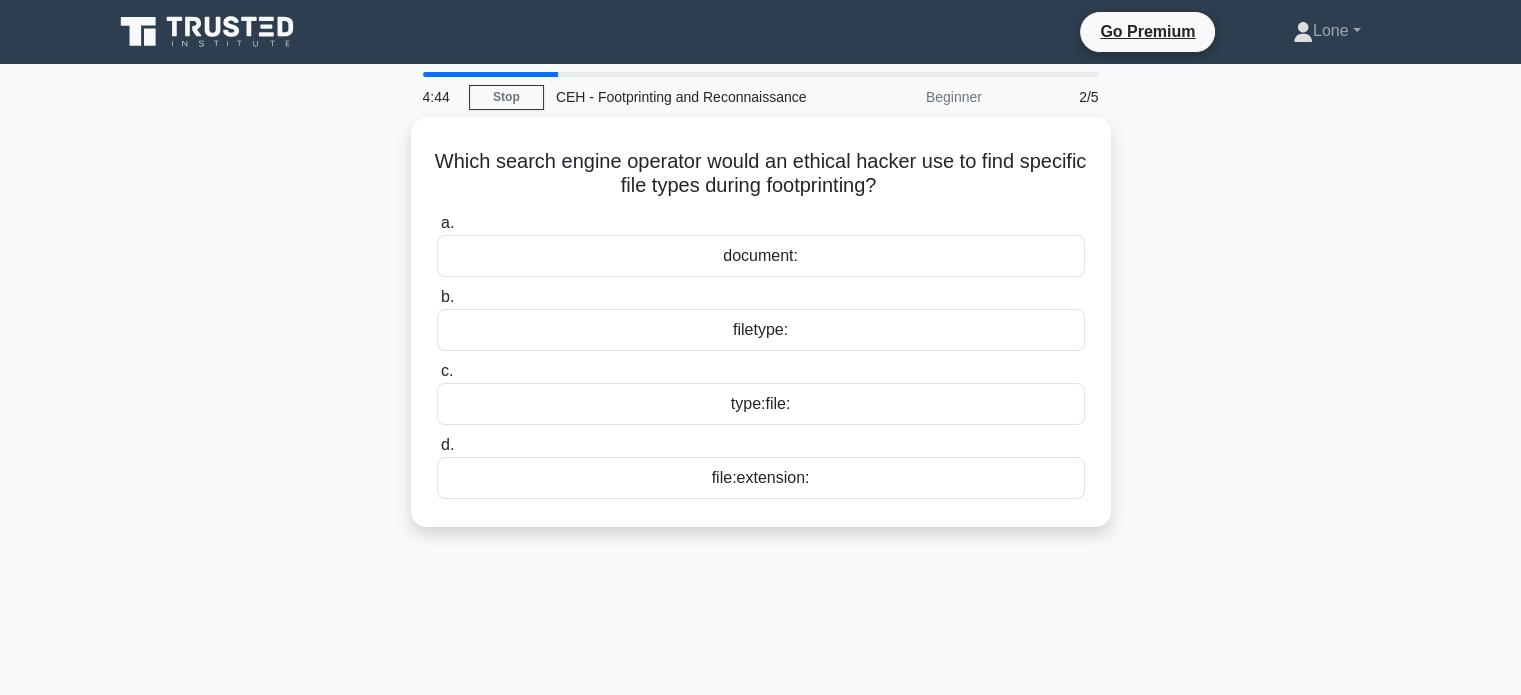 drag, startPoint x: 480, startPoint y: 72, endPoint x: 457, endPoint y: 73, distance: 23.021729 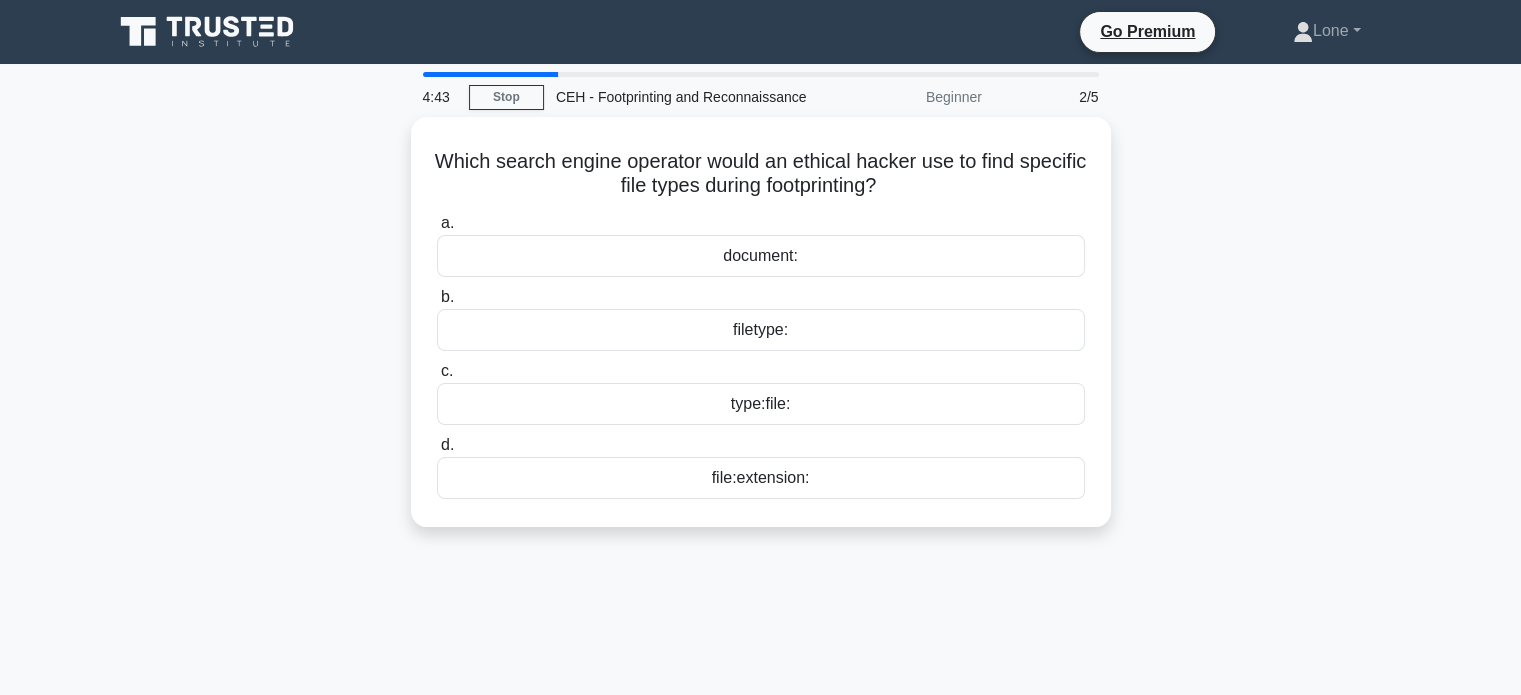 drag, startPoint x: 452, startPoint y: 73, endPoint x: 439, endPoint y: 73, distance: 13 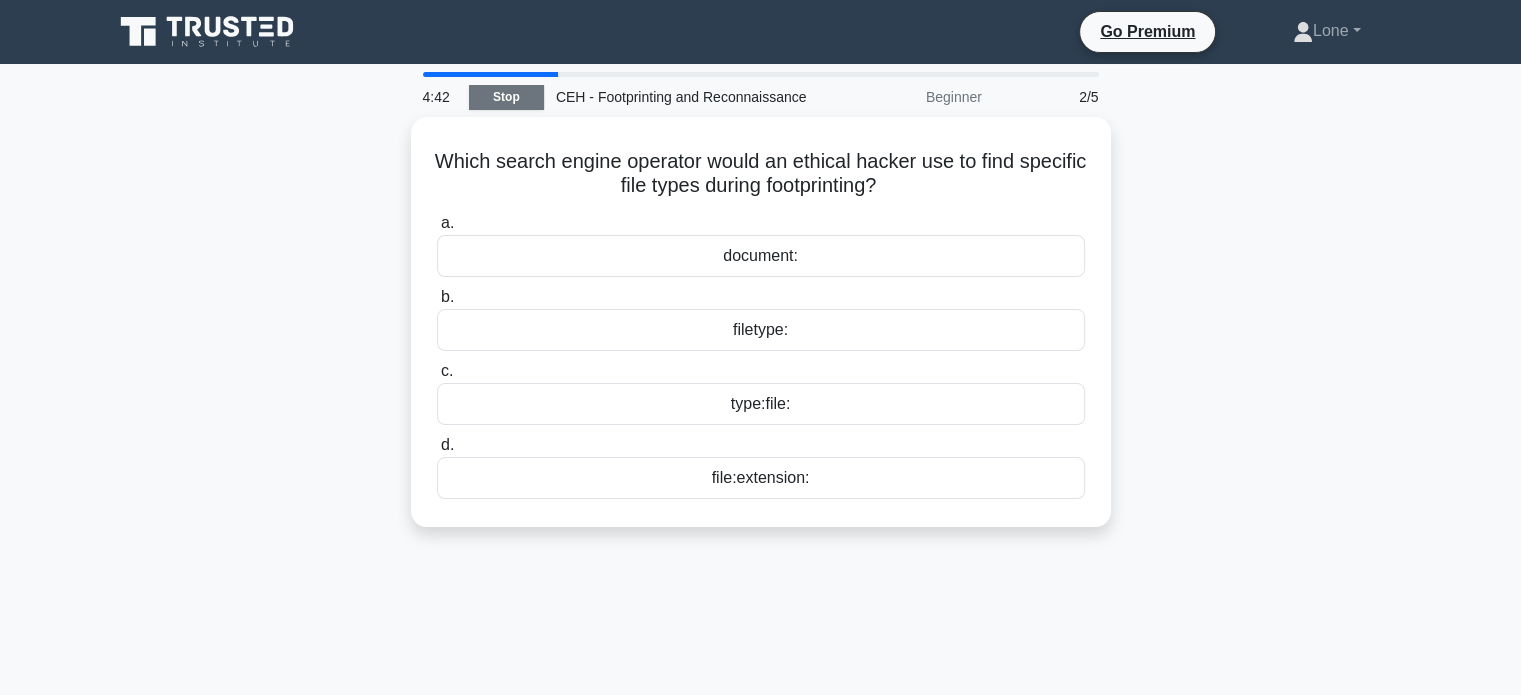 click on "Stop" at bounding box center (506, 97) 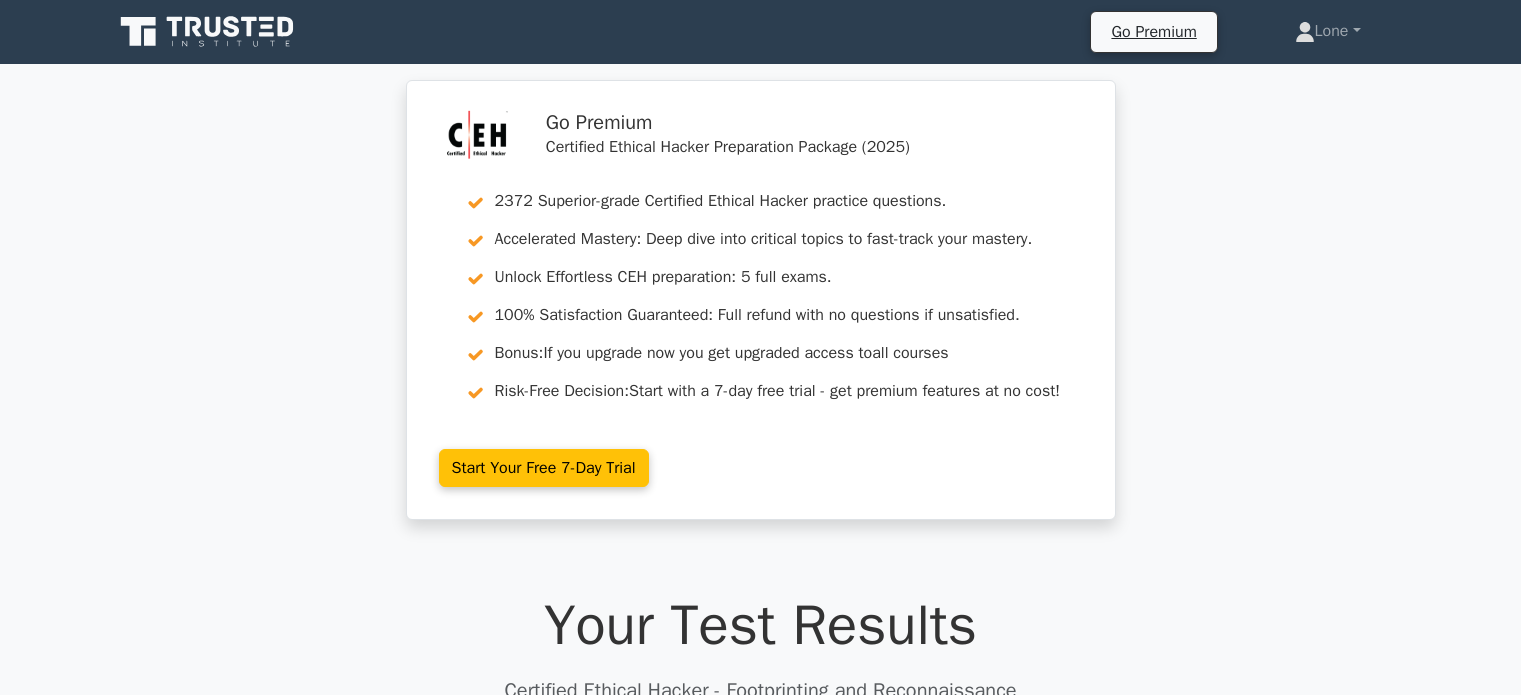 scroll, scrollTop: 0, scrollLeft: 0, axis: both 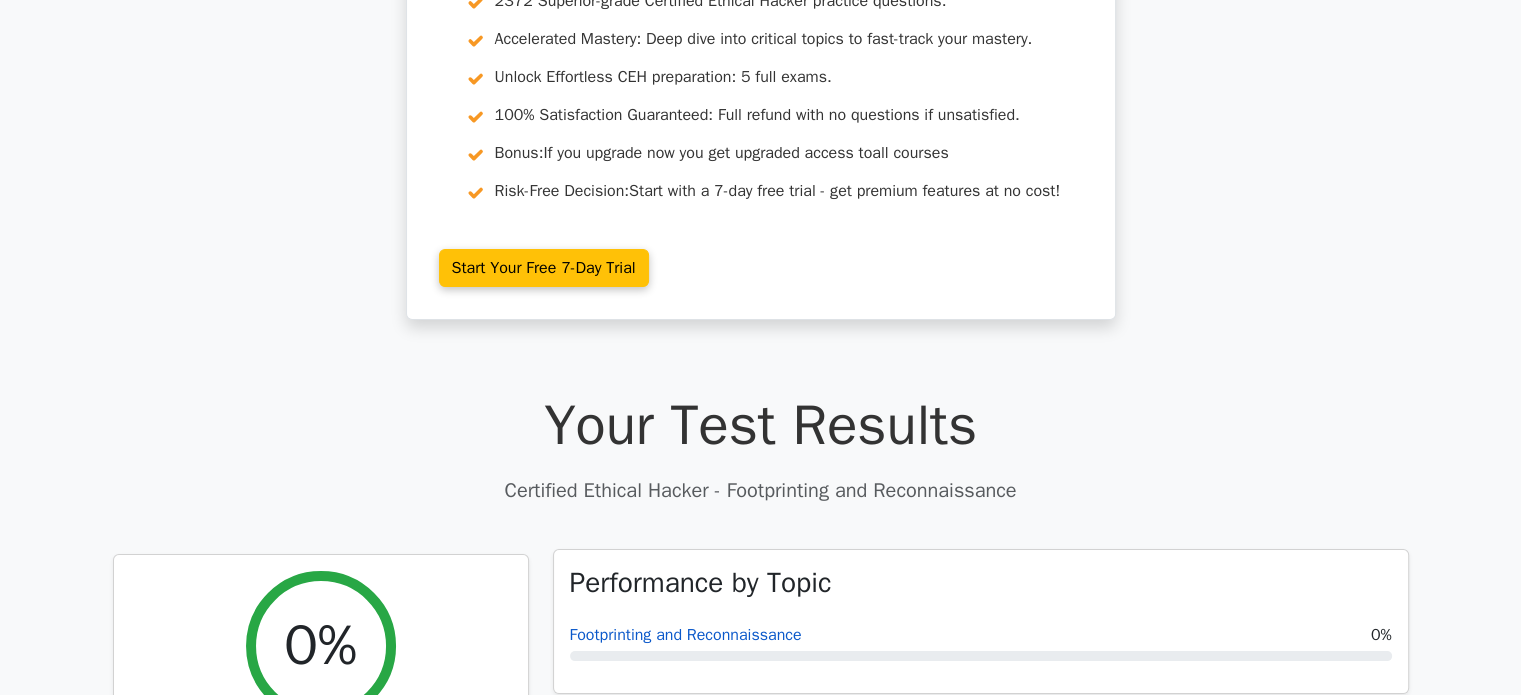 click on "Footprinting and Reconnaissance" at bounding box center [686, 635] 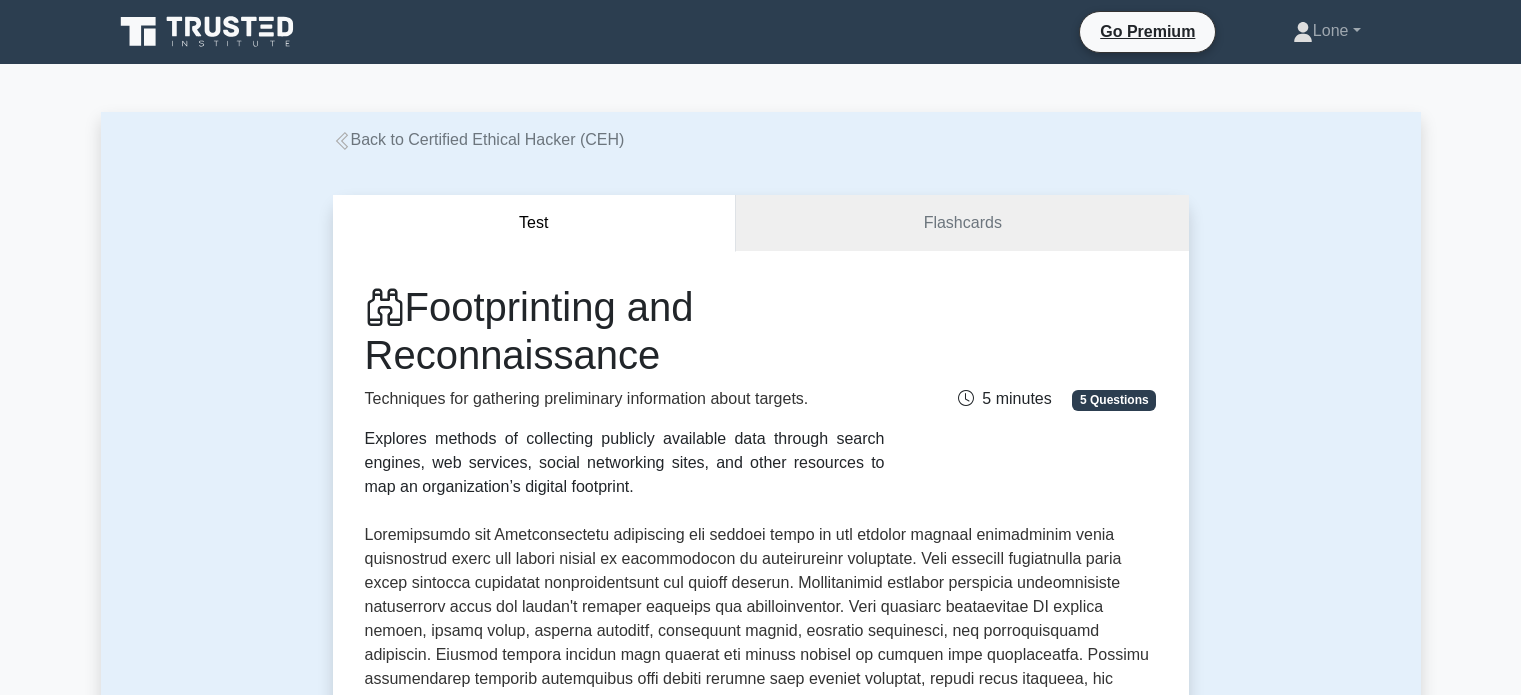 scroll, scrollTop: 0, scrollLeft: 0, axis: both 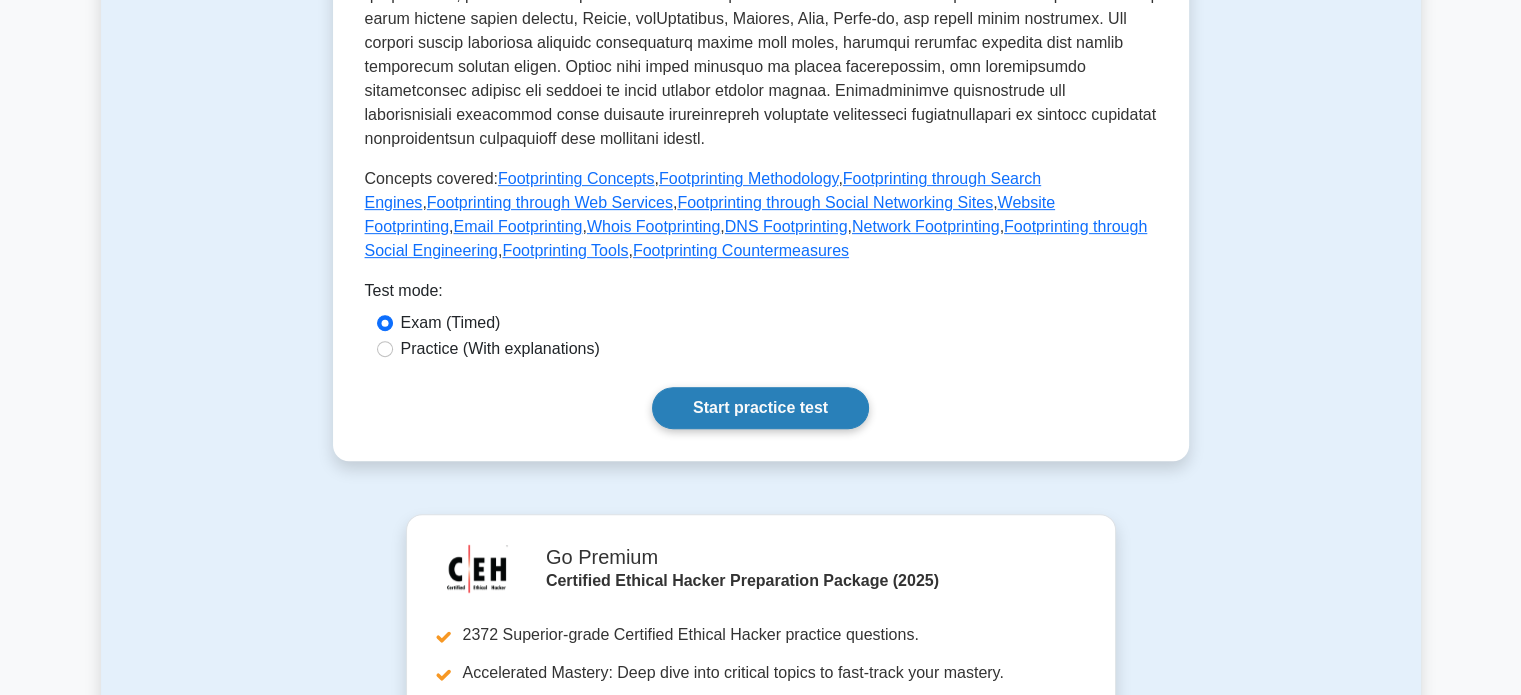 click on "Start practice test" at bounding box center (760, 408) 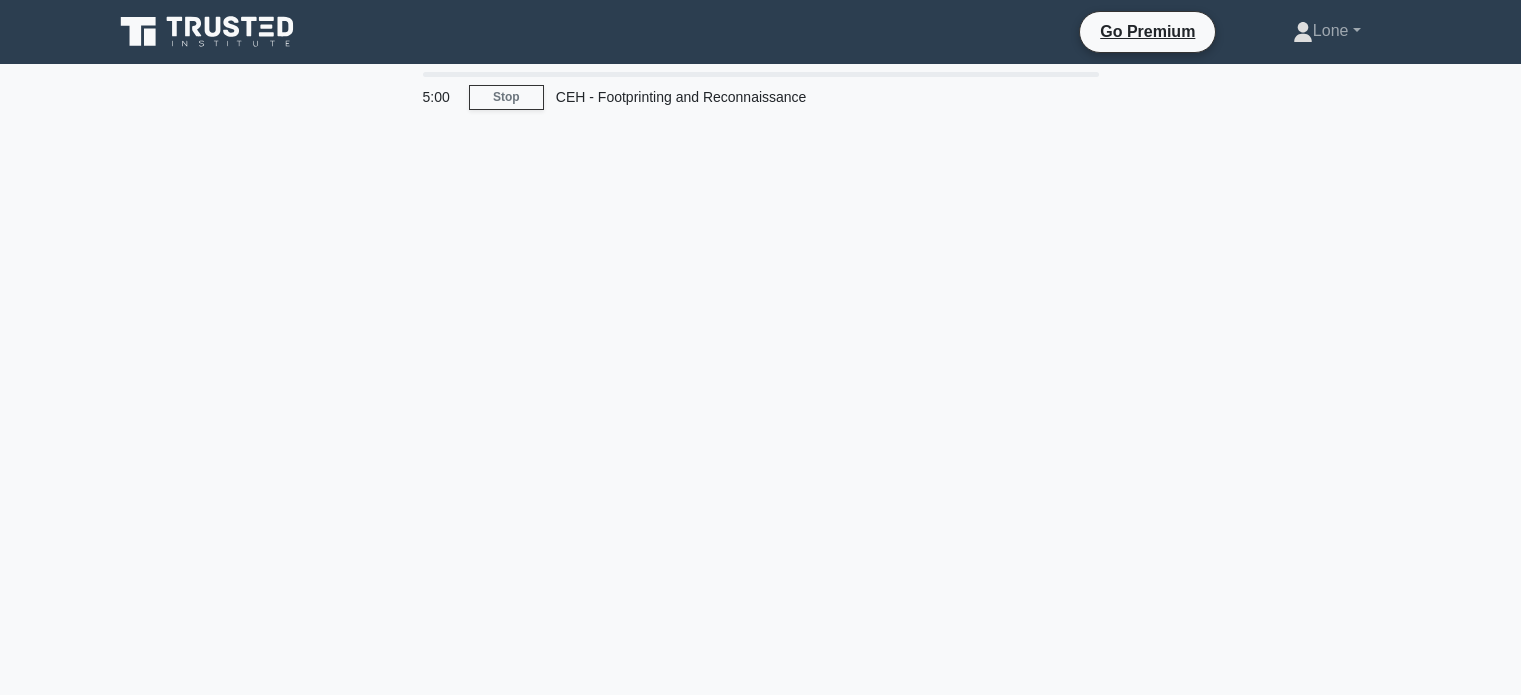 scroll, scrollTop: 0, scrollLeft: 0, axis: both 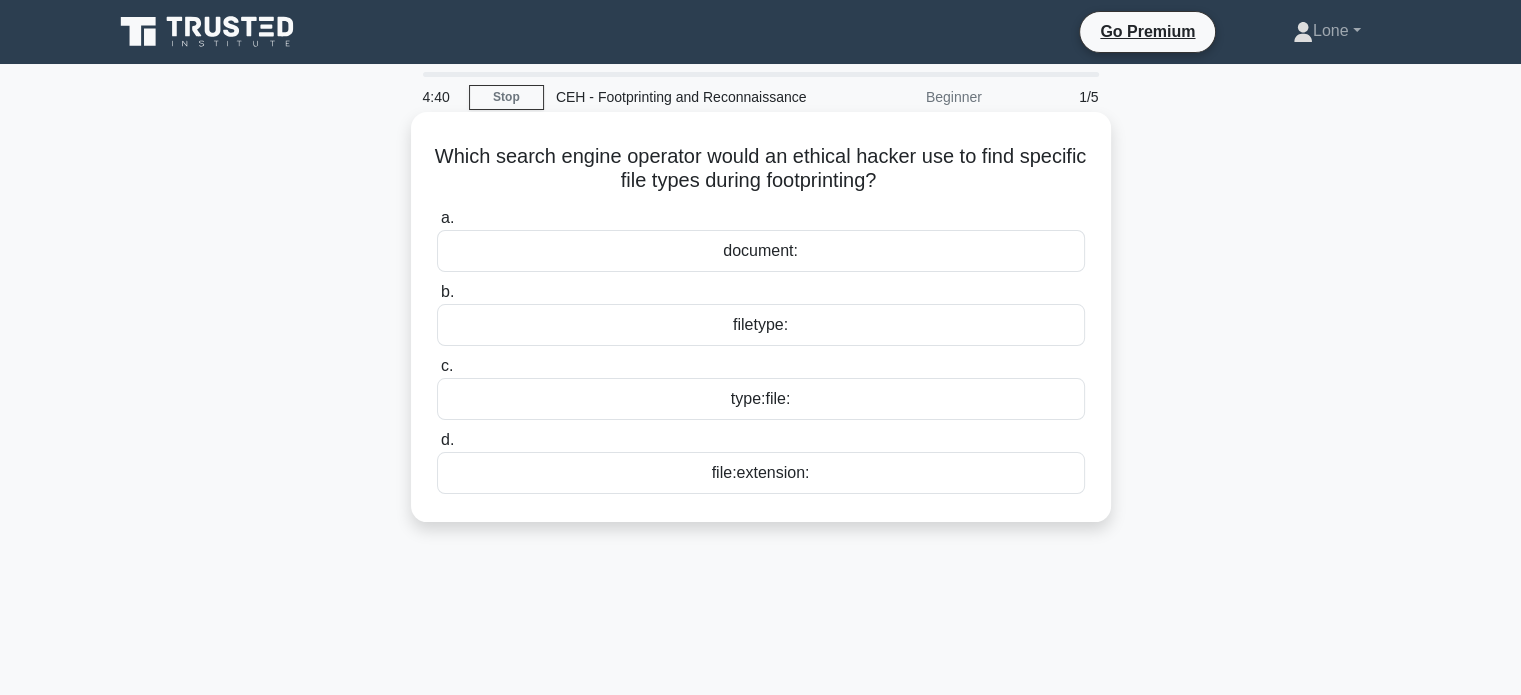 click on "filetype:" at bounding box center [761, 325] 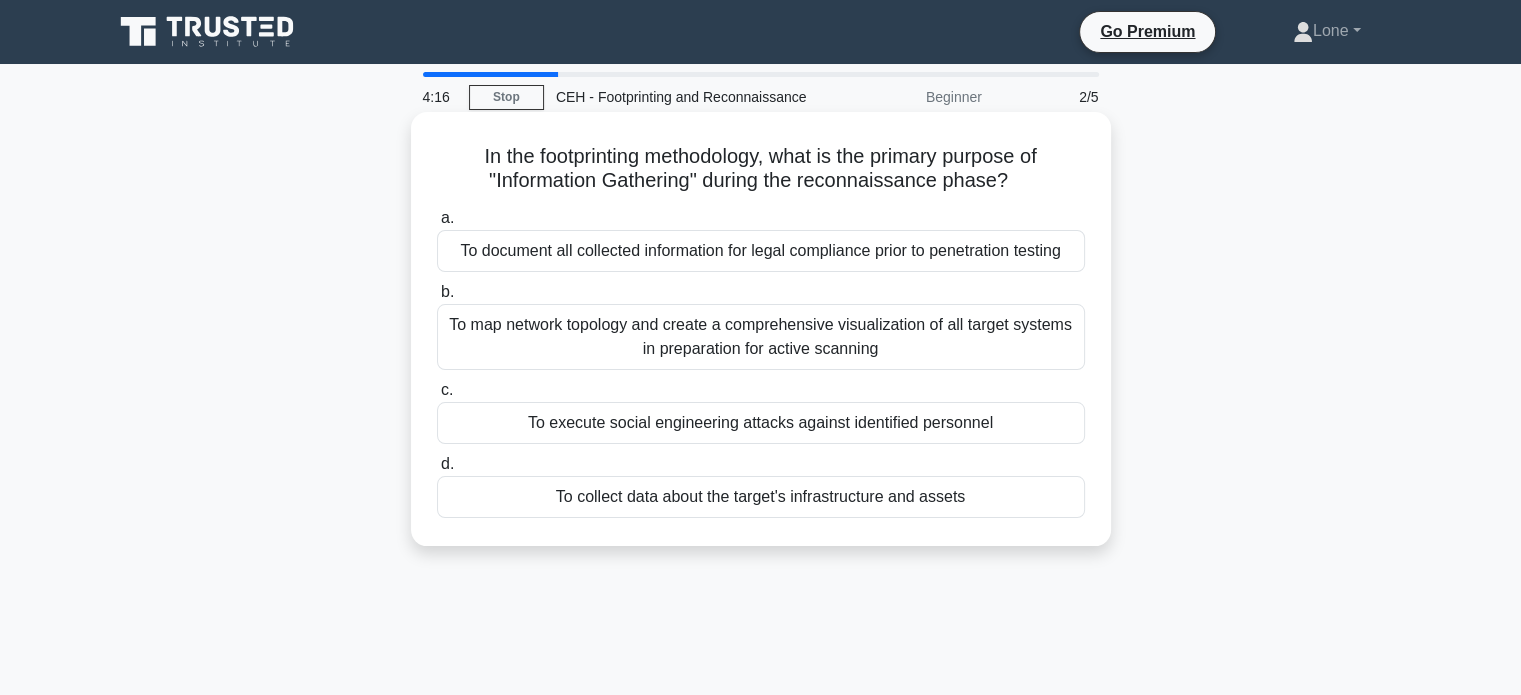 click on "To collect data about the target's infrastructure and assets" at bounding box center (761, 497) 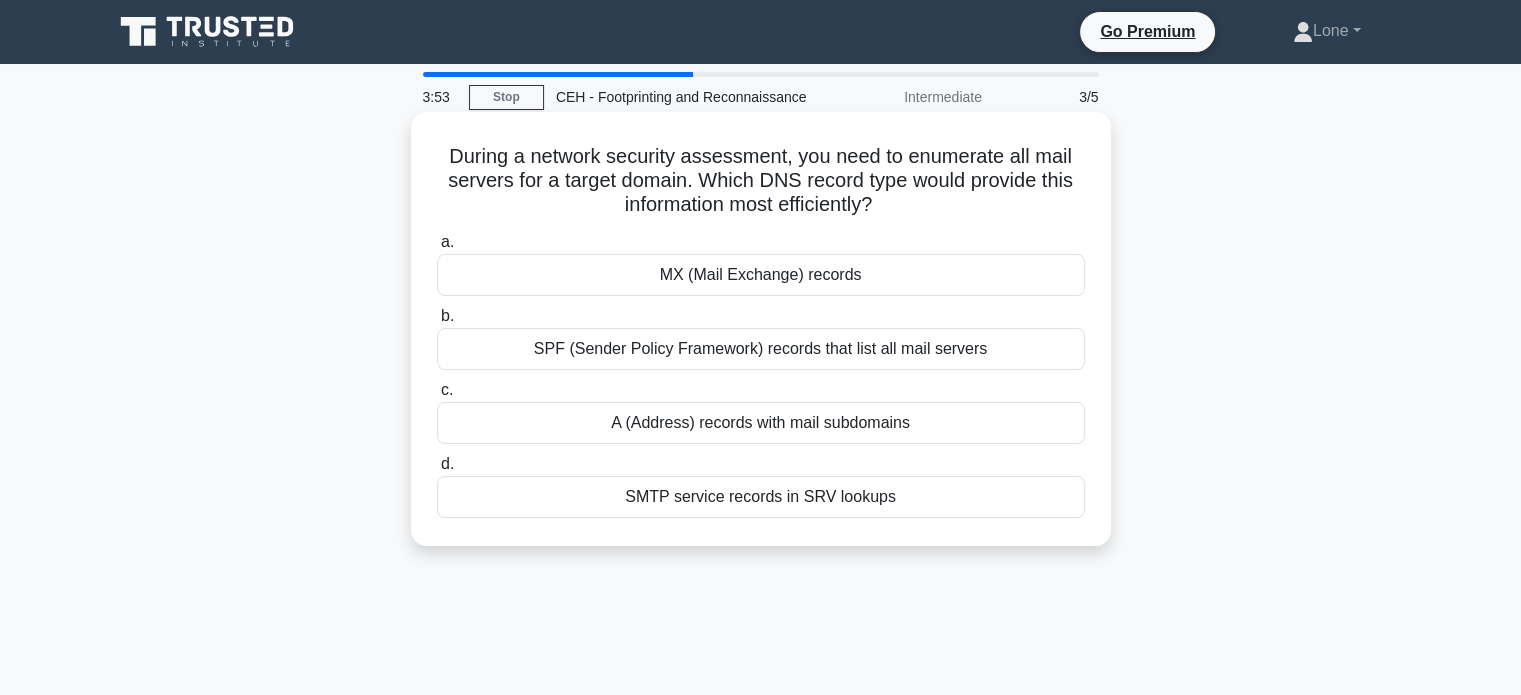 click on "MX (Mail Exchange) records" at bounding box center [761, 275] 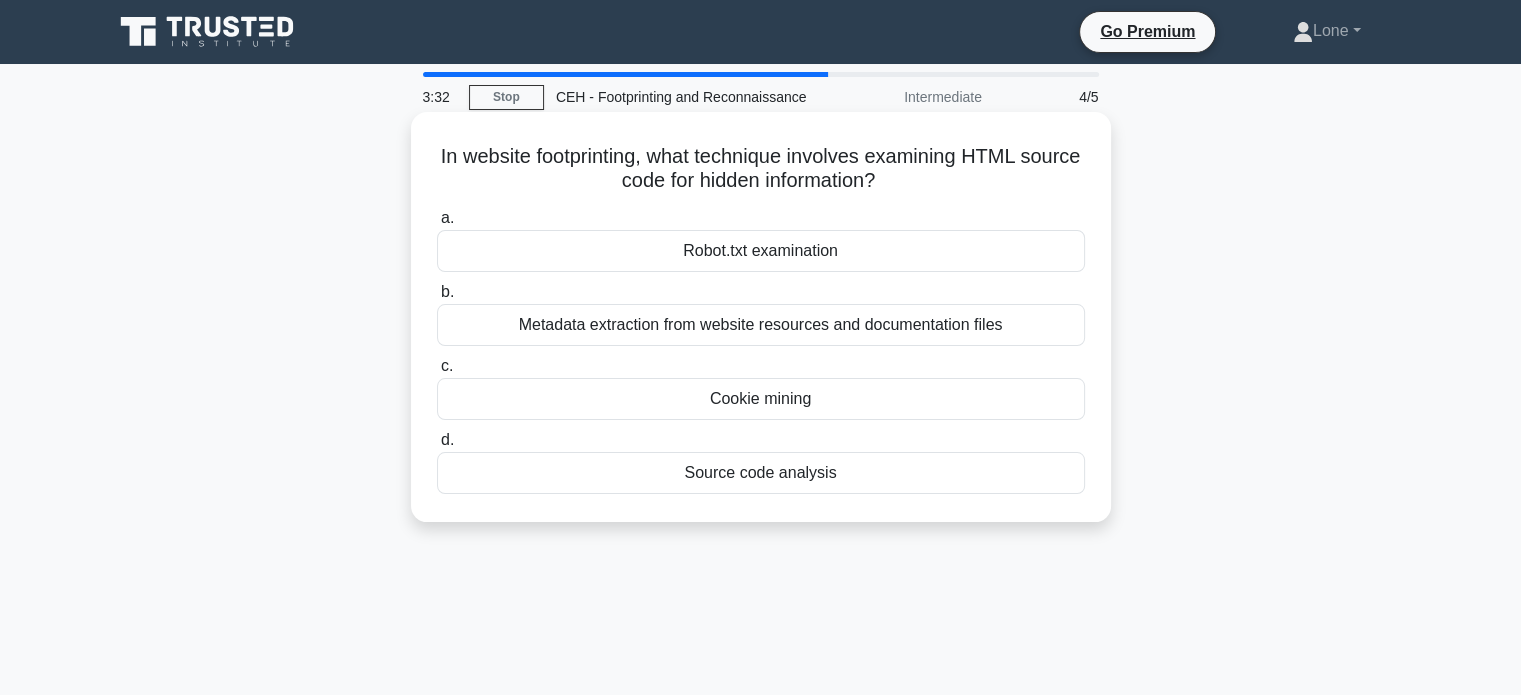 click on "Source code analysis" at bounding box center [761, 473] 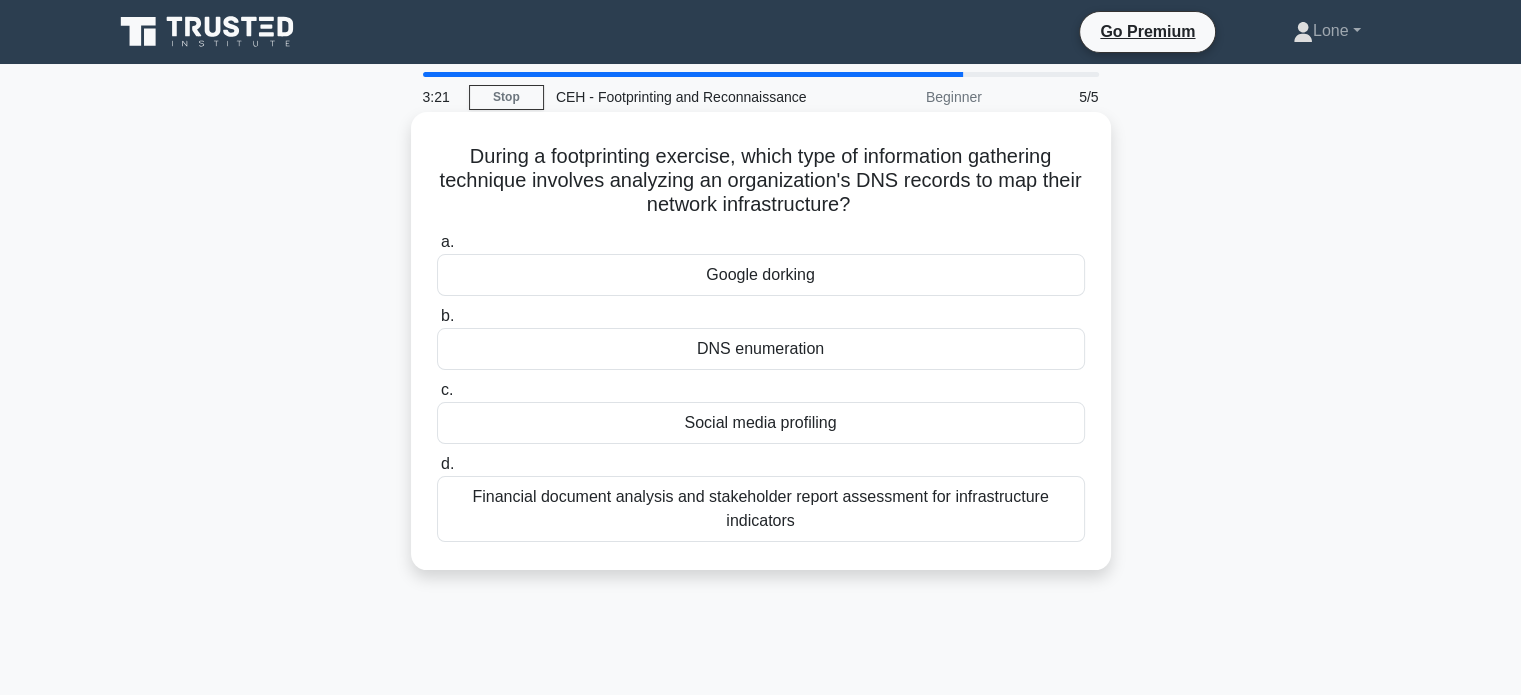 click on "DNS enumeration" at bounding box center (761, 349) 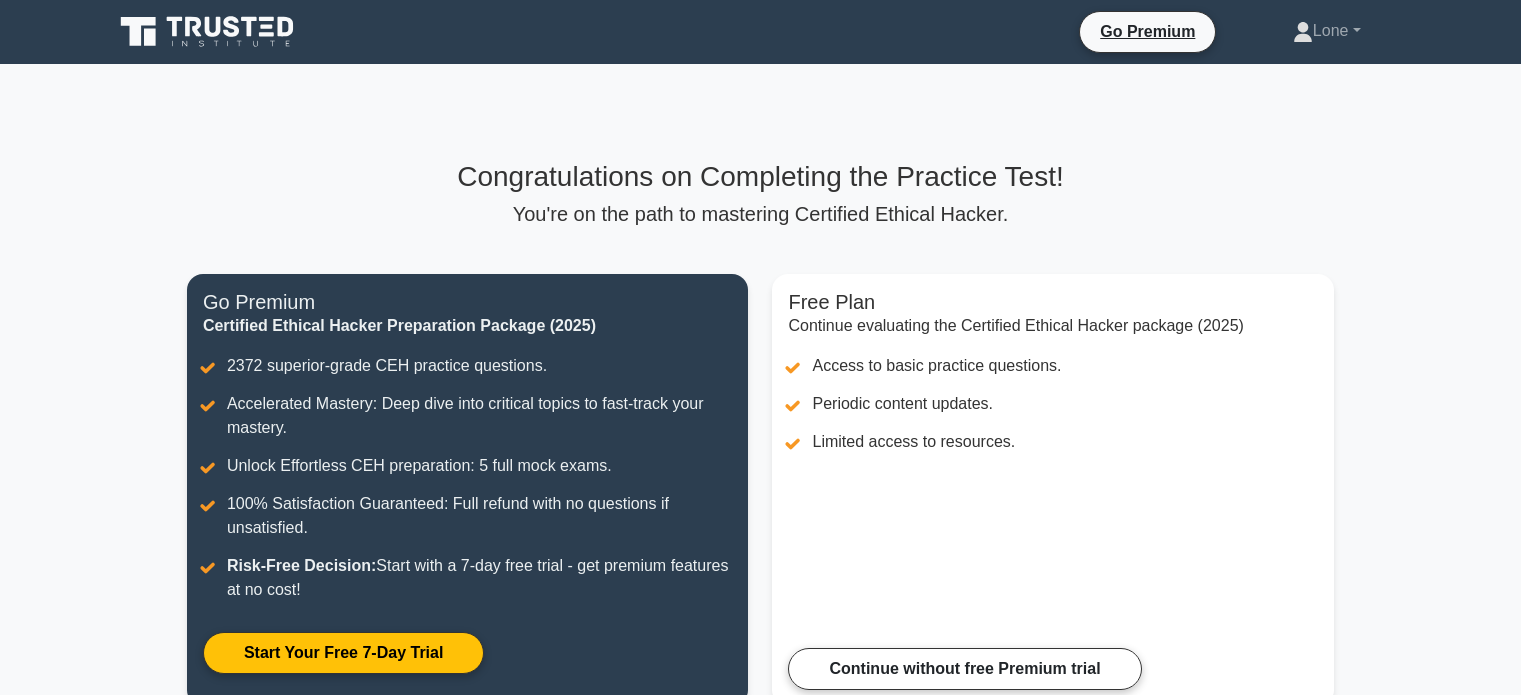 scroll, scrollTop: 0, scrollLeft: 0, axis: both 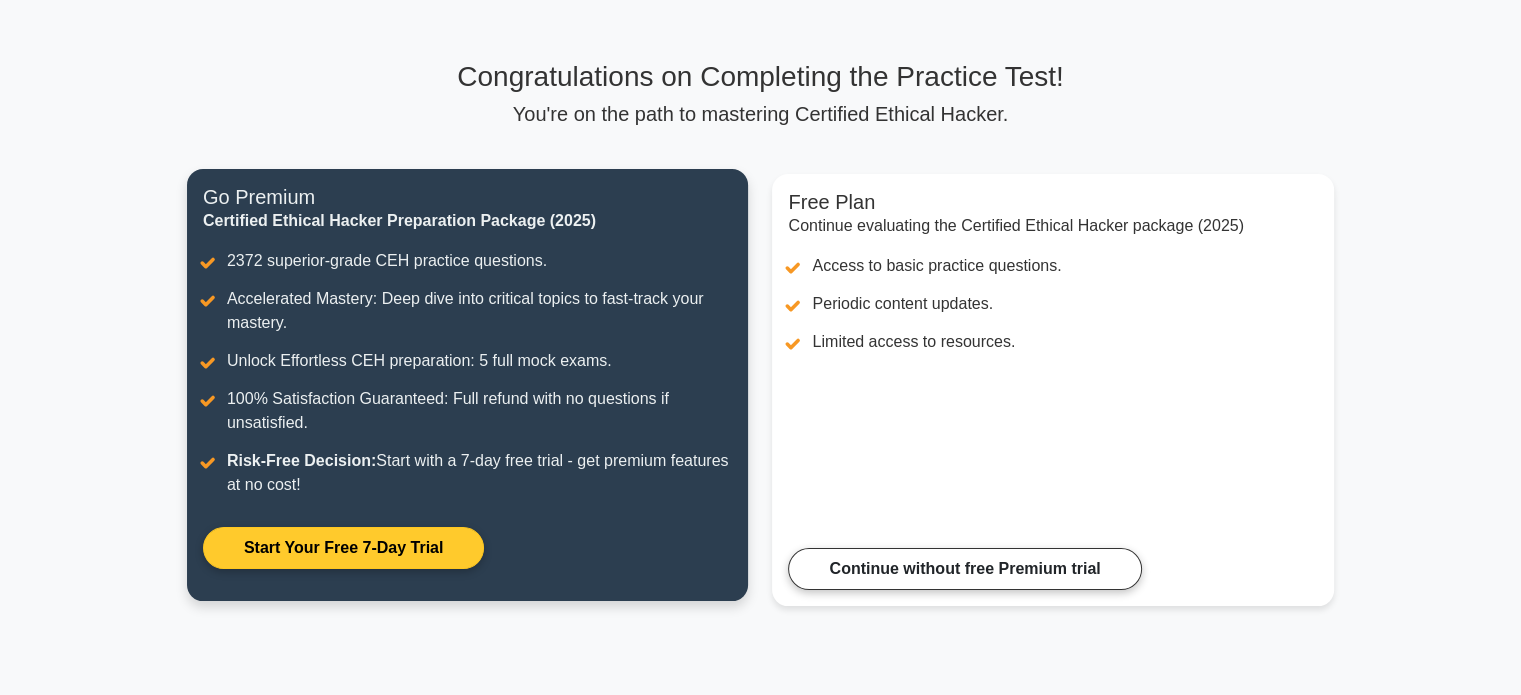 click on "Start Your Free 7-Day Trial" at bounding box center [343, 548] 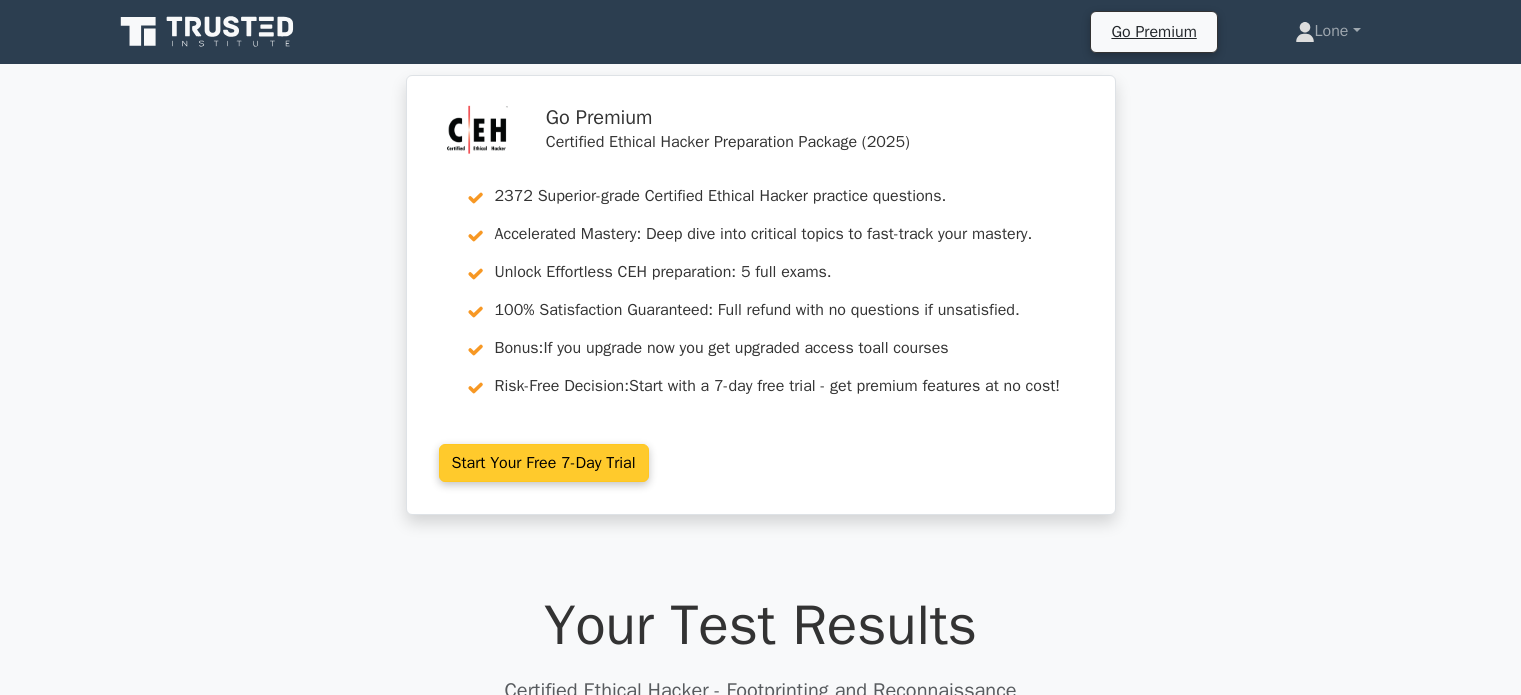scroll, scrollTop: 0, scrollLeft: 0, axis: both 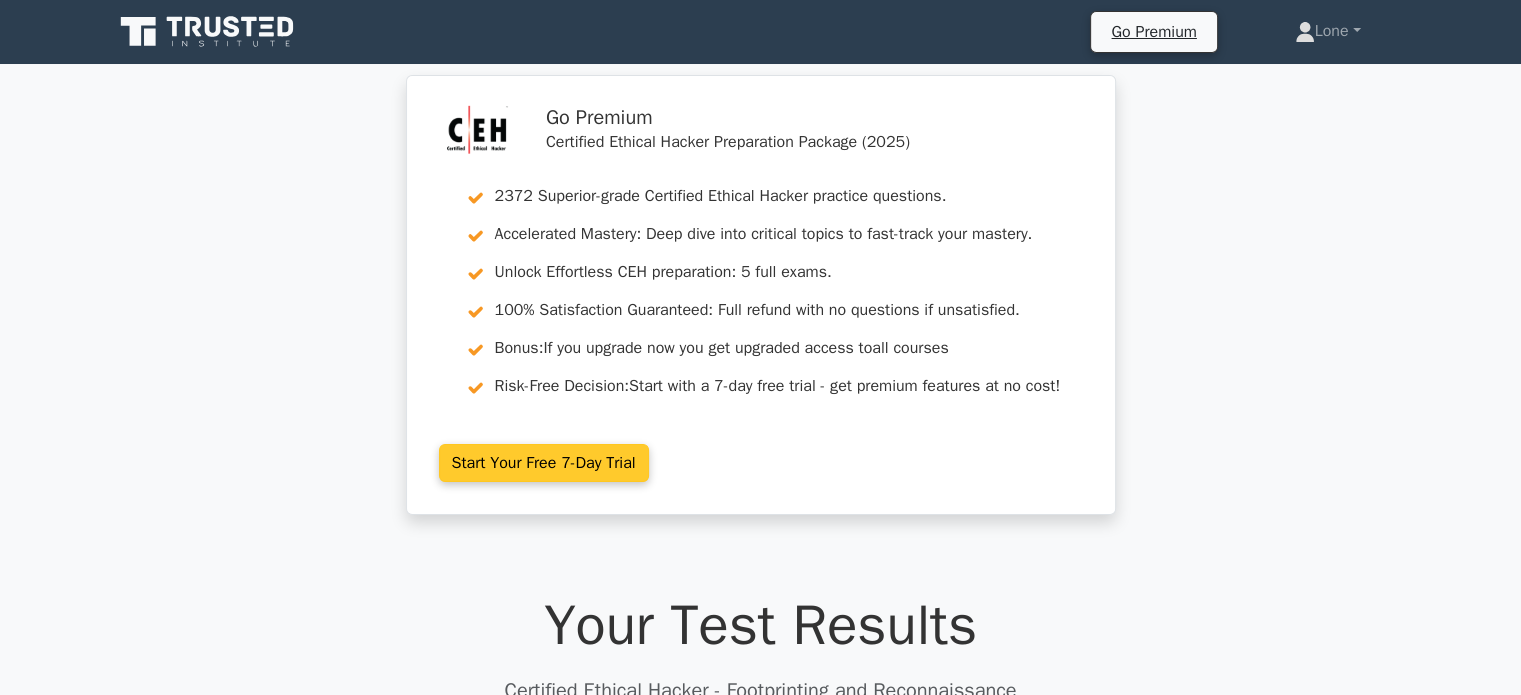 click on "Start Your Free 7-Day Trial" at bounding box center (544, 463) 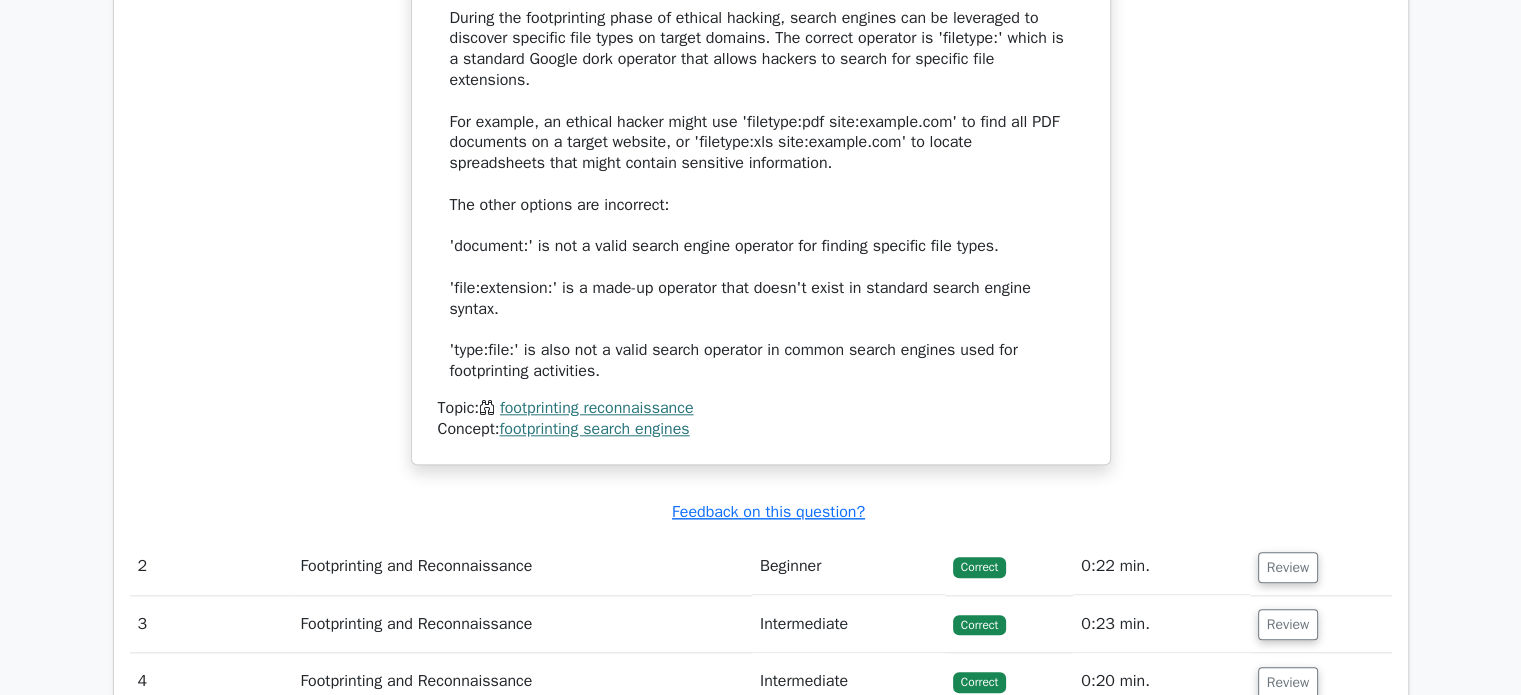 scroll, scrollTop: 2100, scrollLeft: 0, axis: vertical 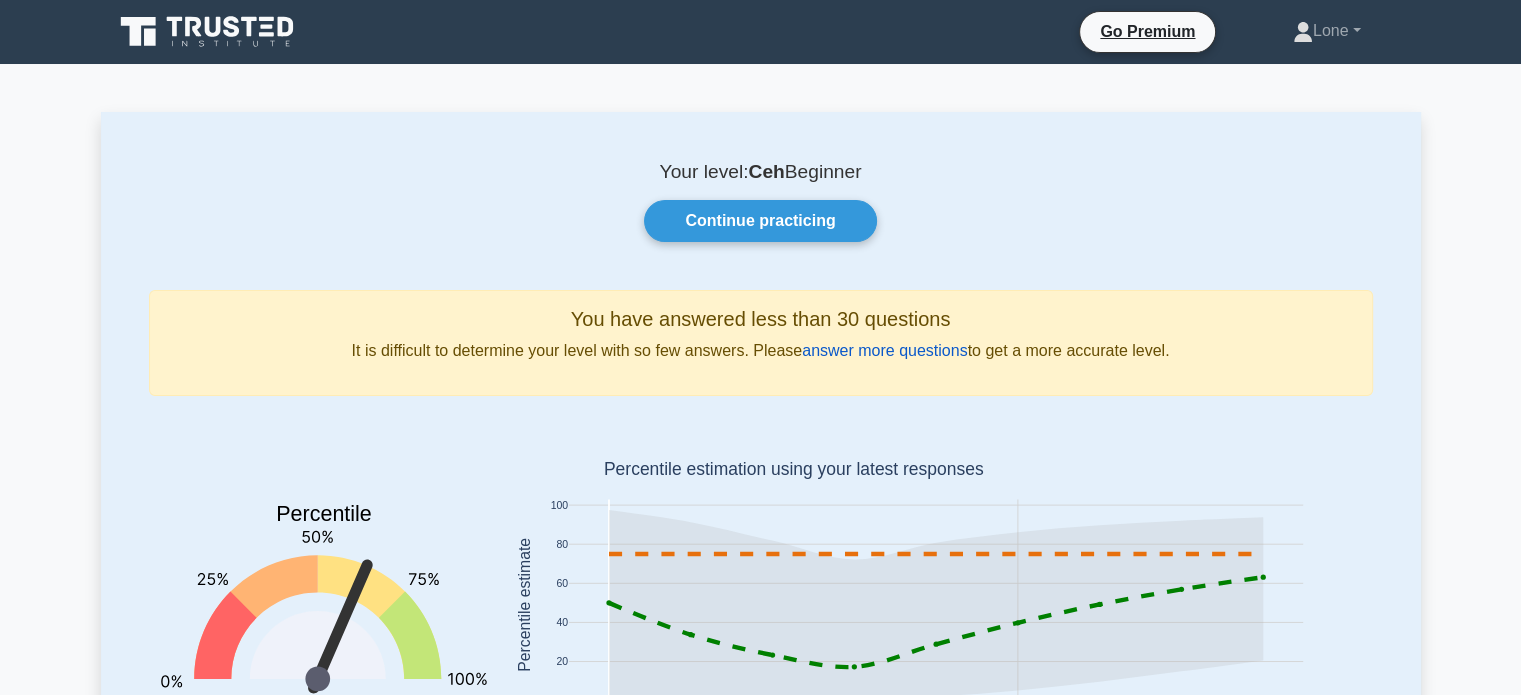 click on "answer more questions" at bounding box center [884, 350] 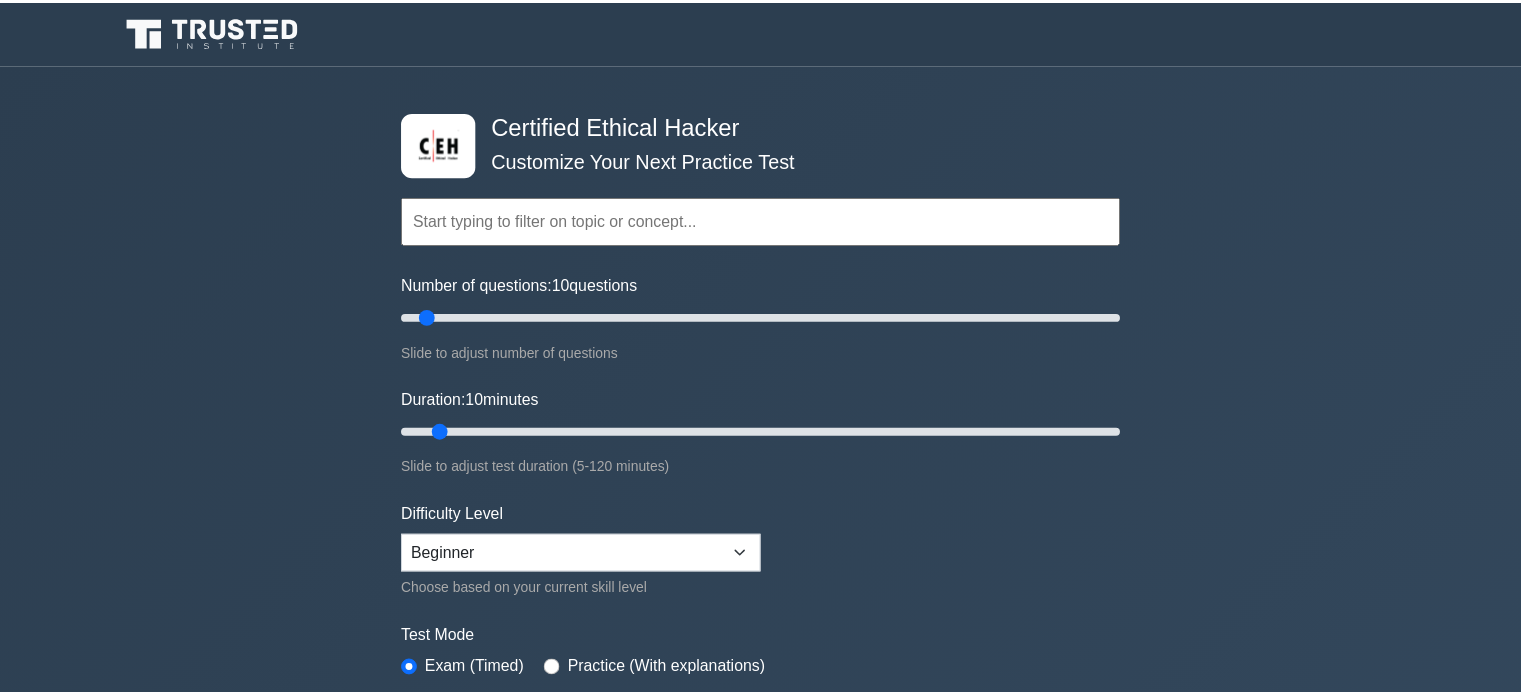 scroll, scrollTop: 0, scrollLeft: 0, axis: both 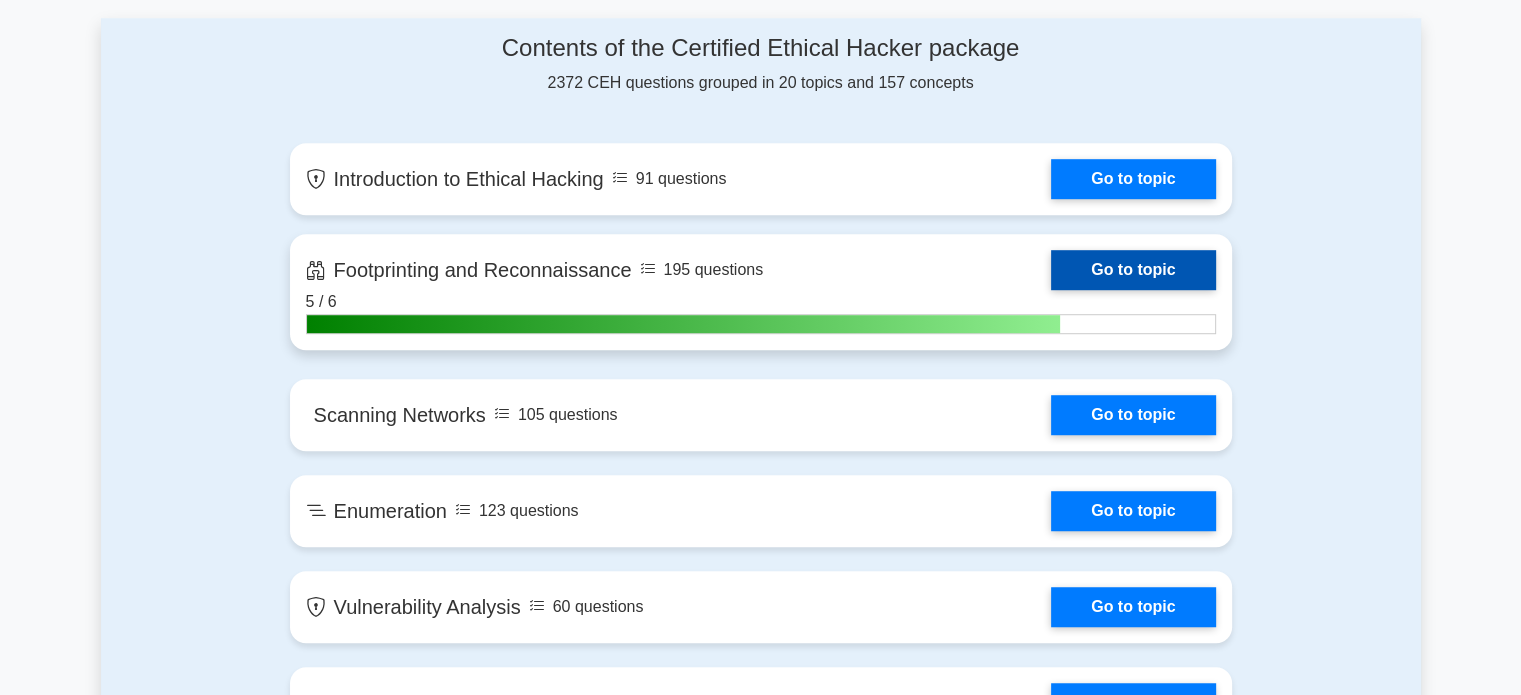 click on "Go to topic" at bounding box center (1133, 270) 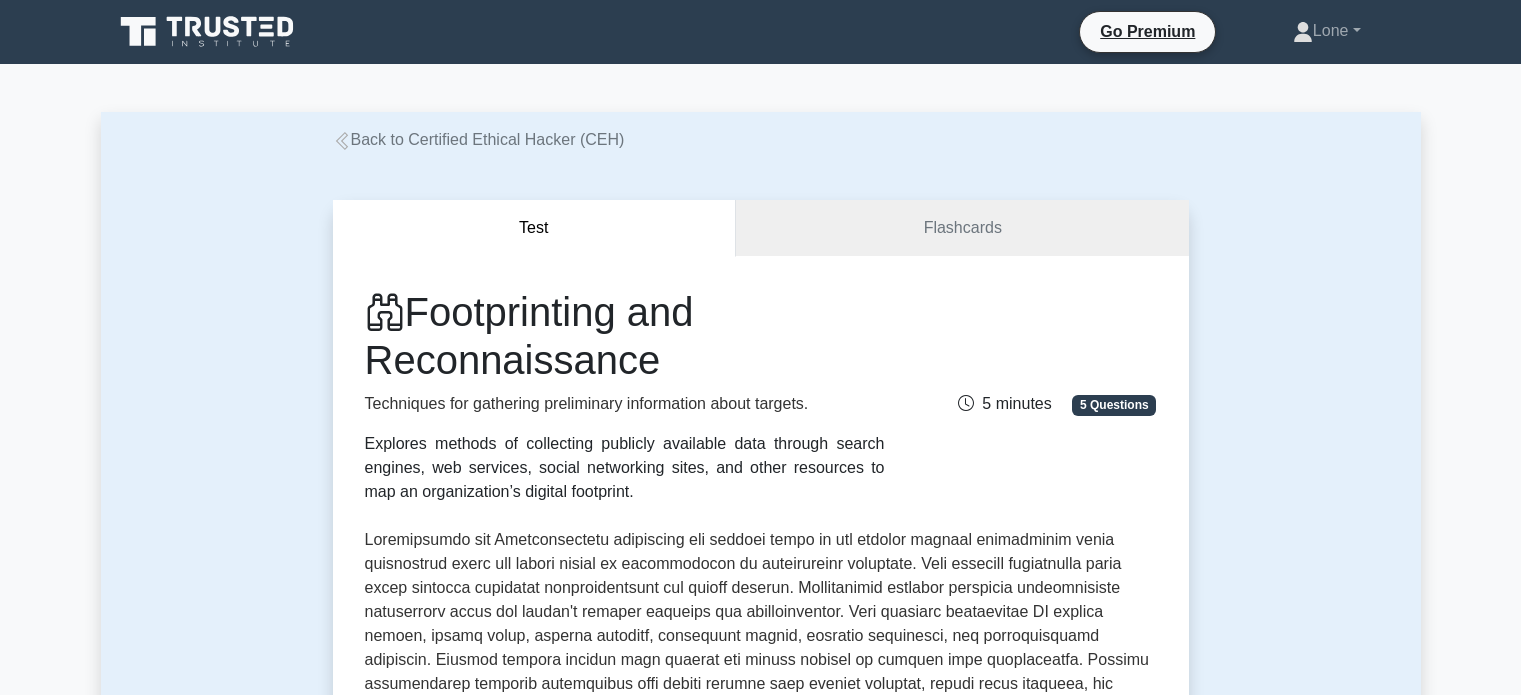 scroll, scrollTop: 0, scrollLeft: 0, axis: both 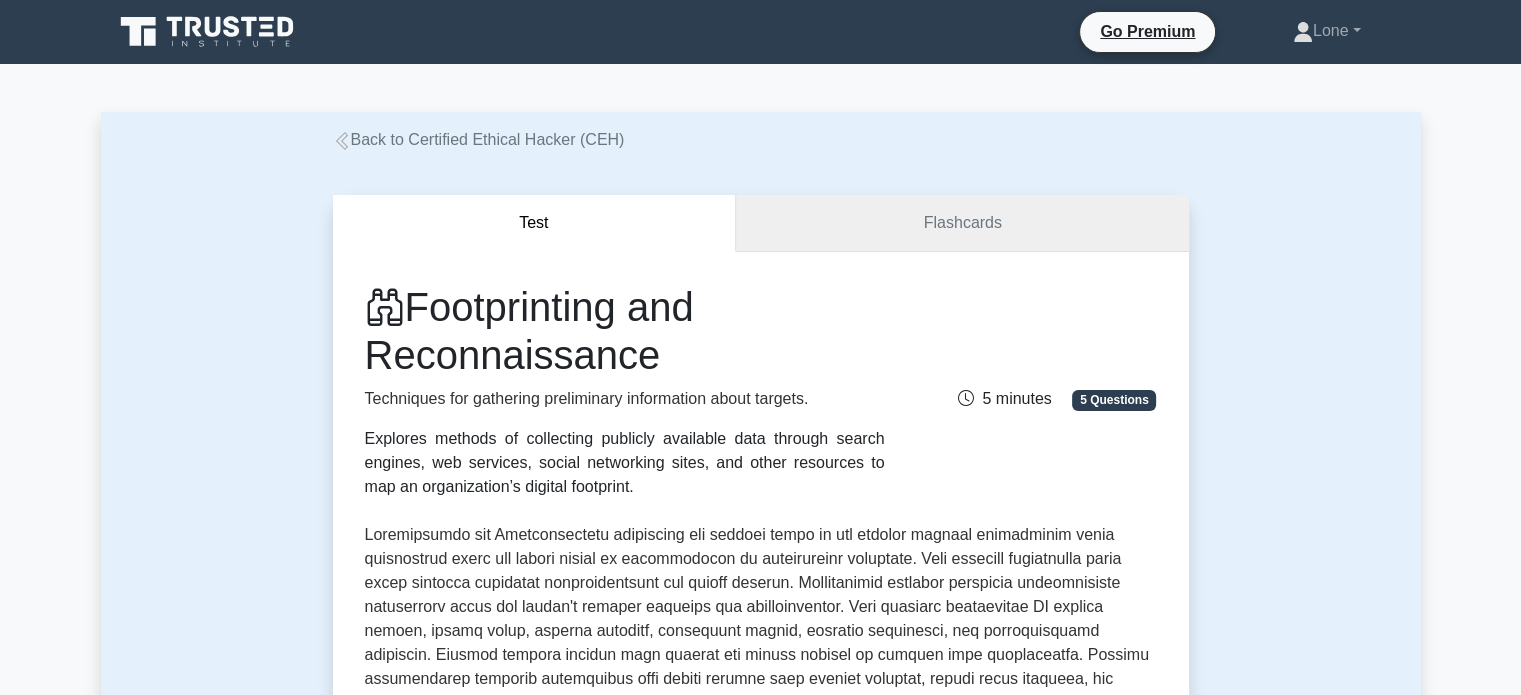 click on "Flashcards" at bounding box center [962, 223] 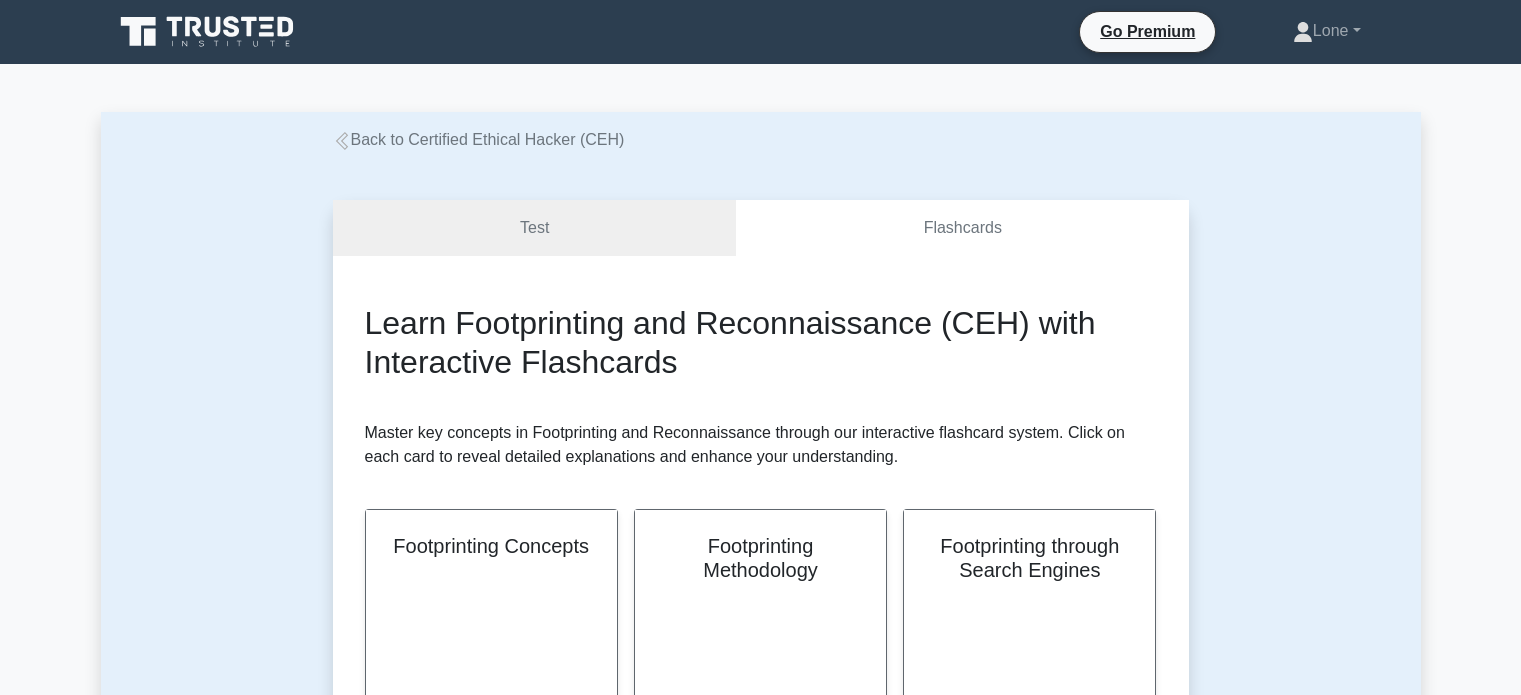 scroll, scrollTop: 0, scrollLeft: 0, axis: both 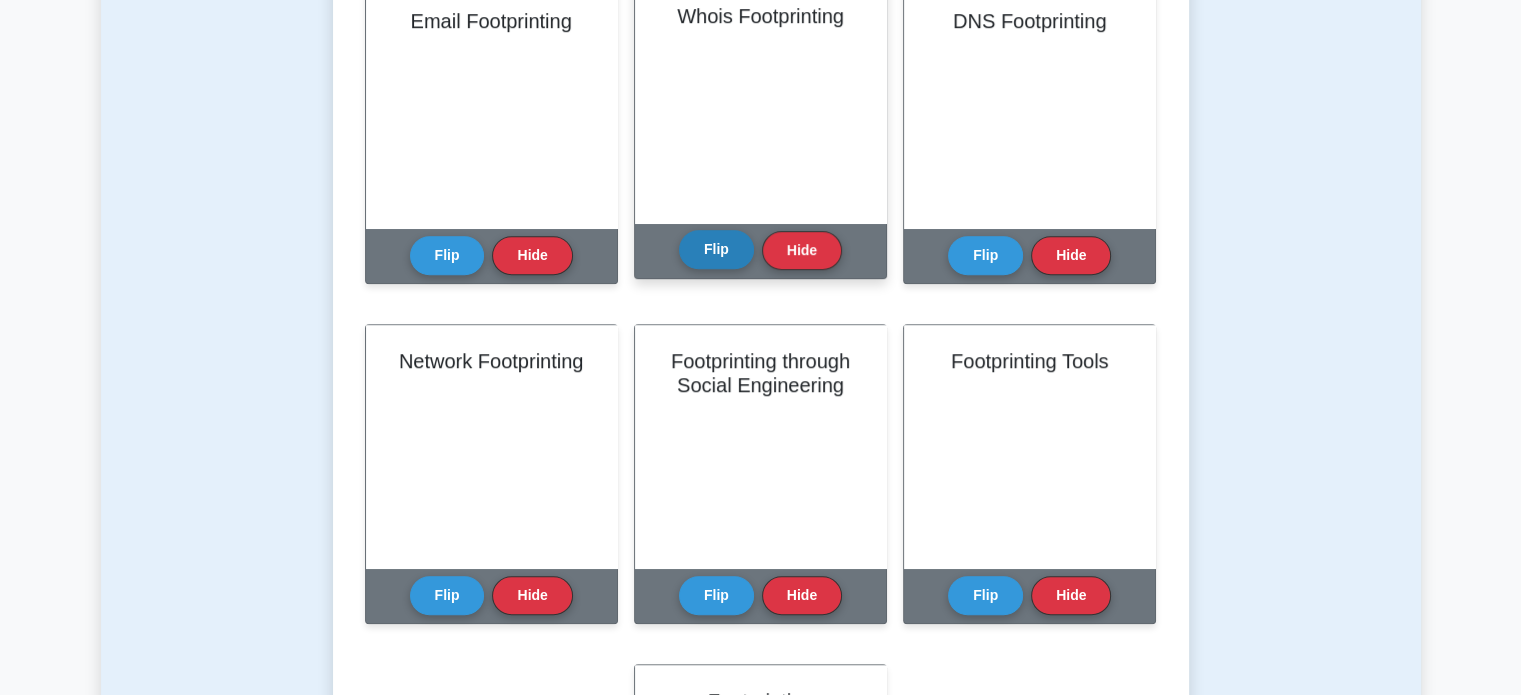 click on "Flip" at bounding box center [716, 249] 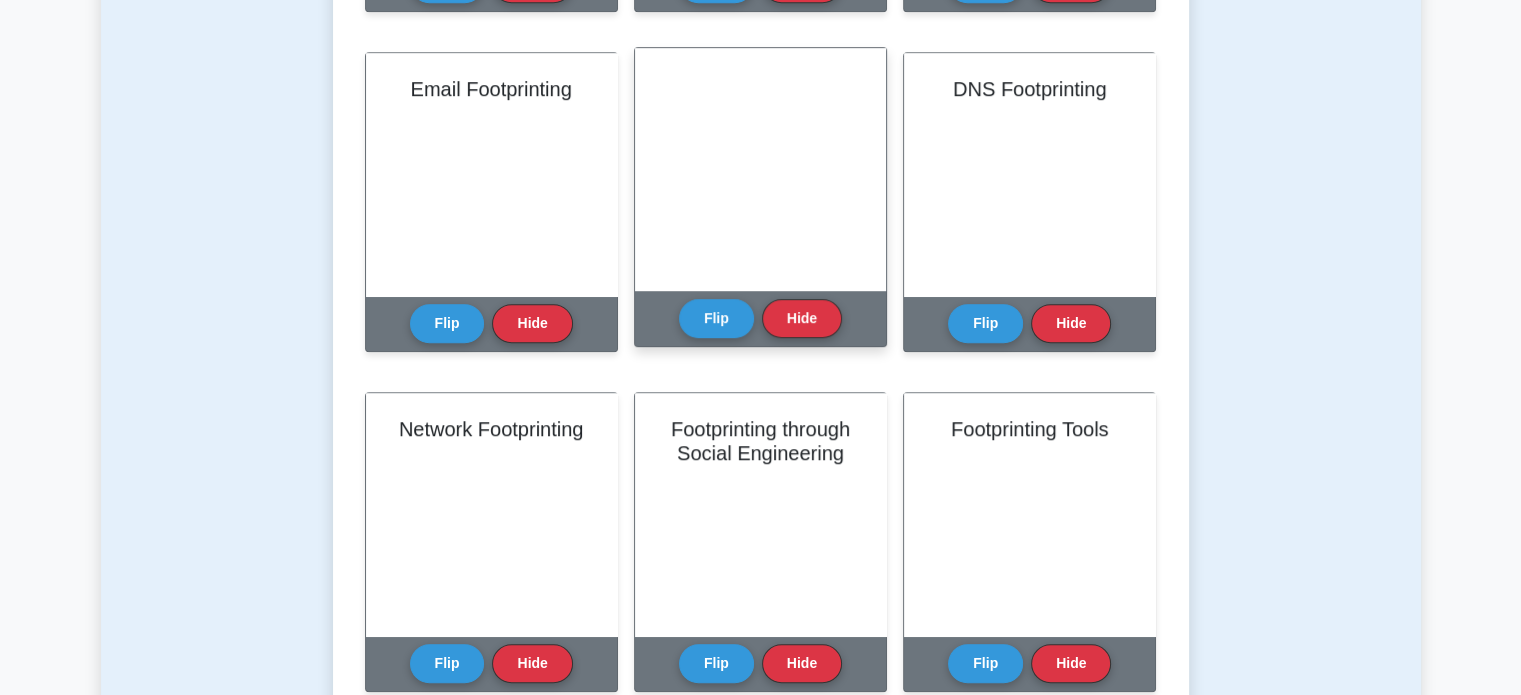 scroll, scrollTop: 900, scrollLeft: 0, axis: vertical 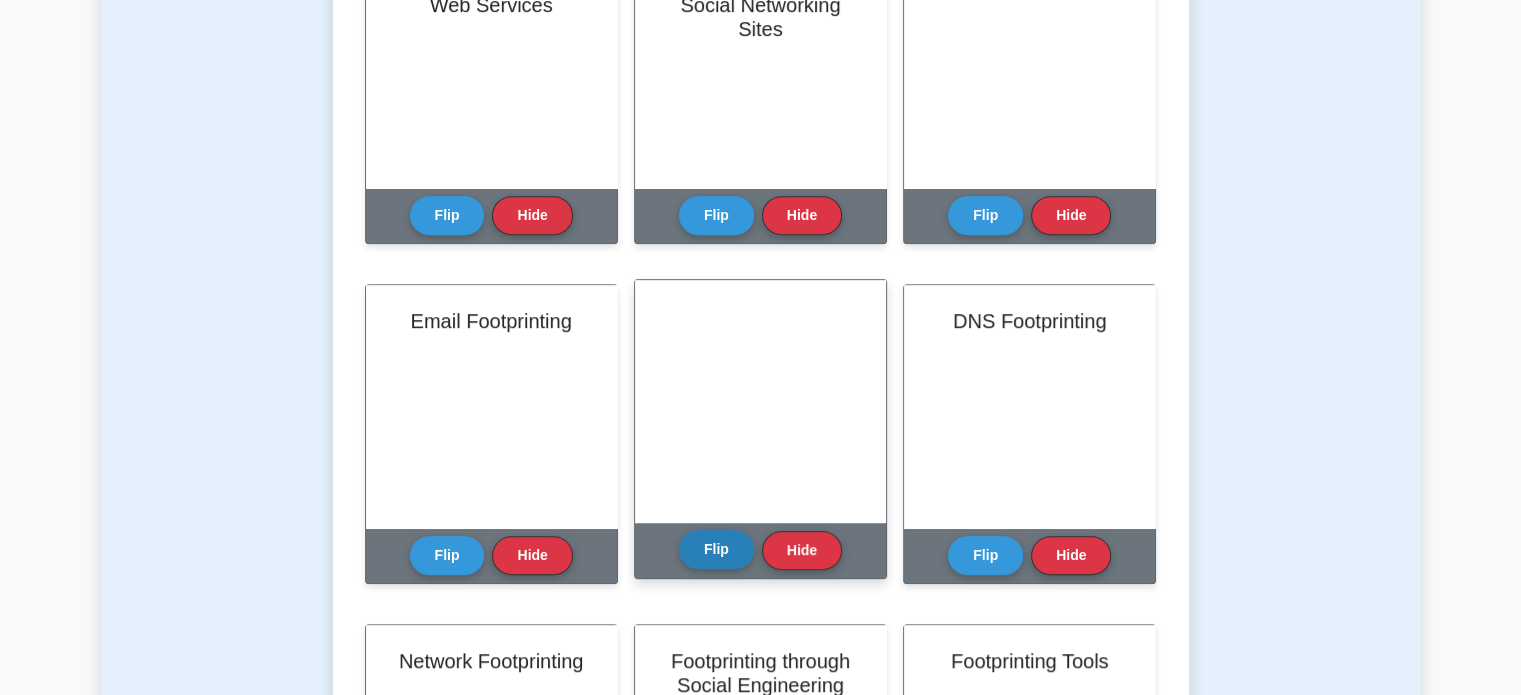 click on "Flip" at bounding box center (716, 549) 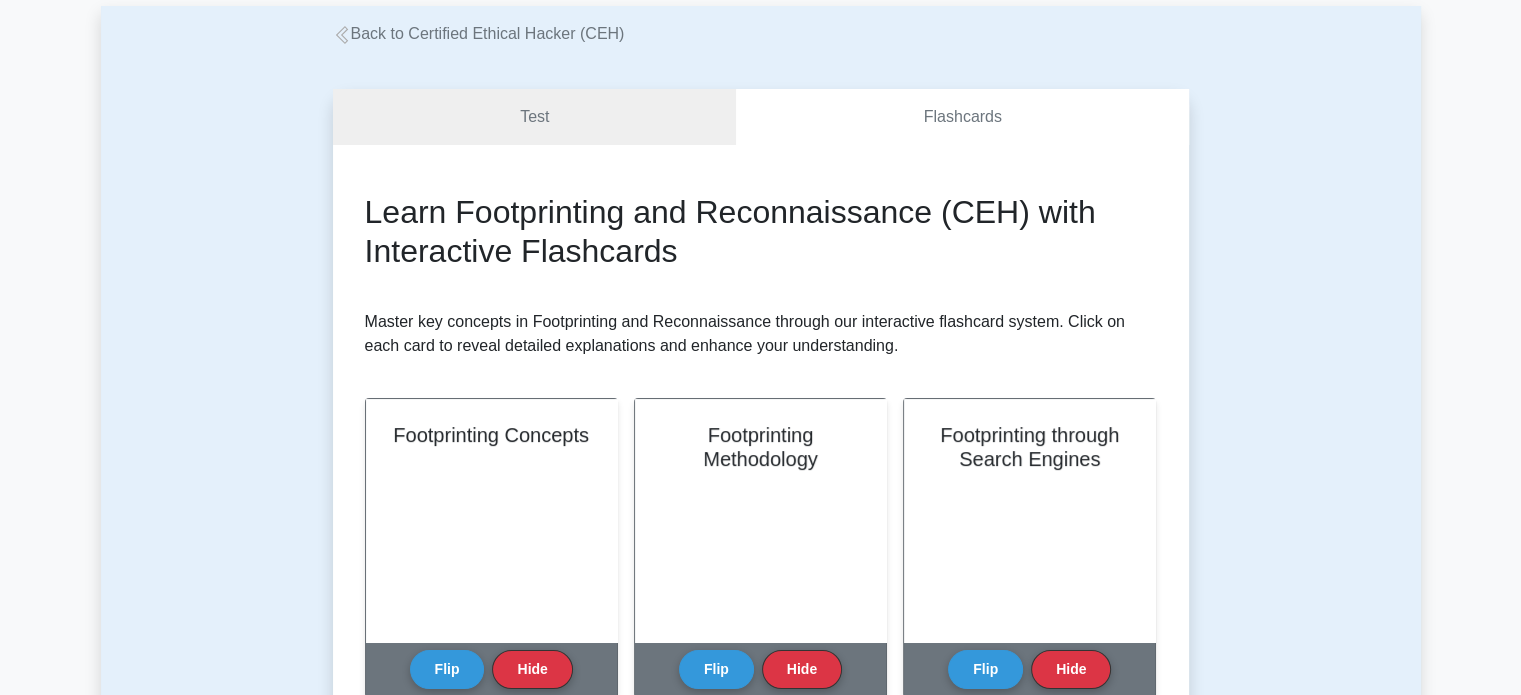scroll, scrollTop: 0, scrollLeft: 0, axis: both 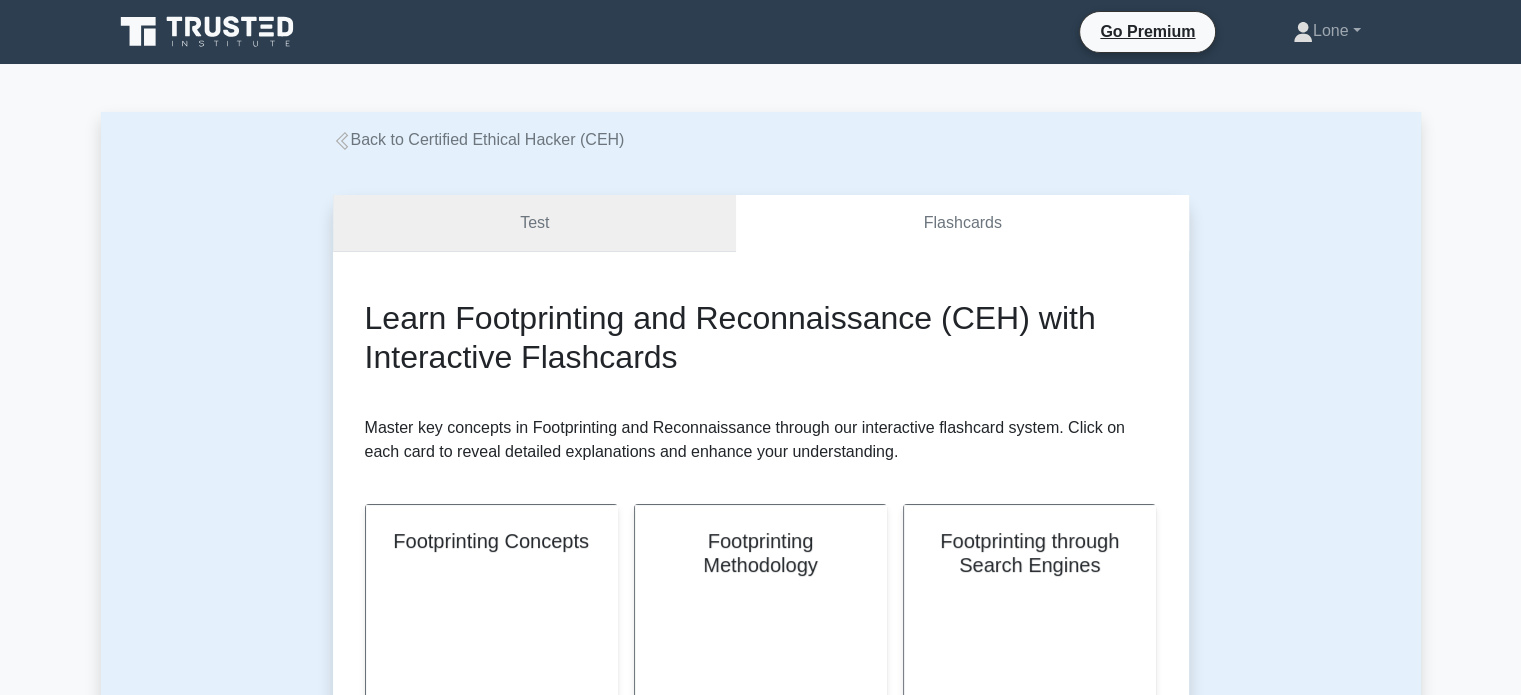 click on "Test" at bounding box center (535, 223) 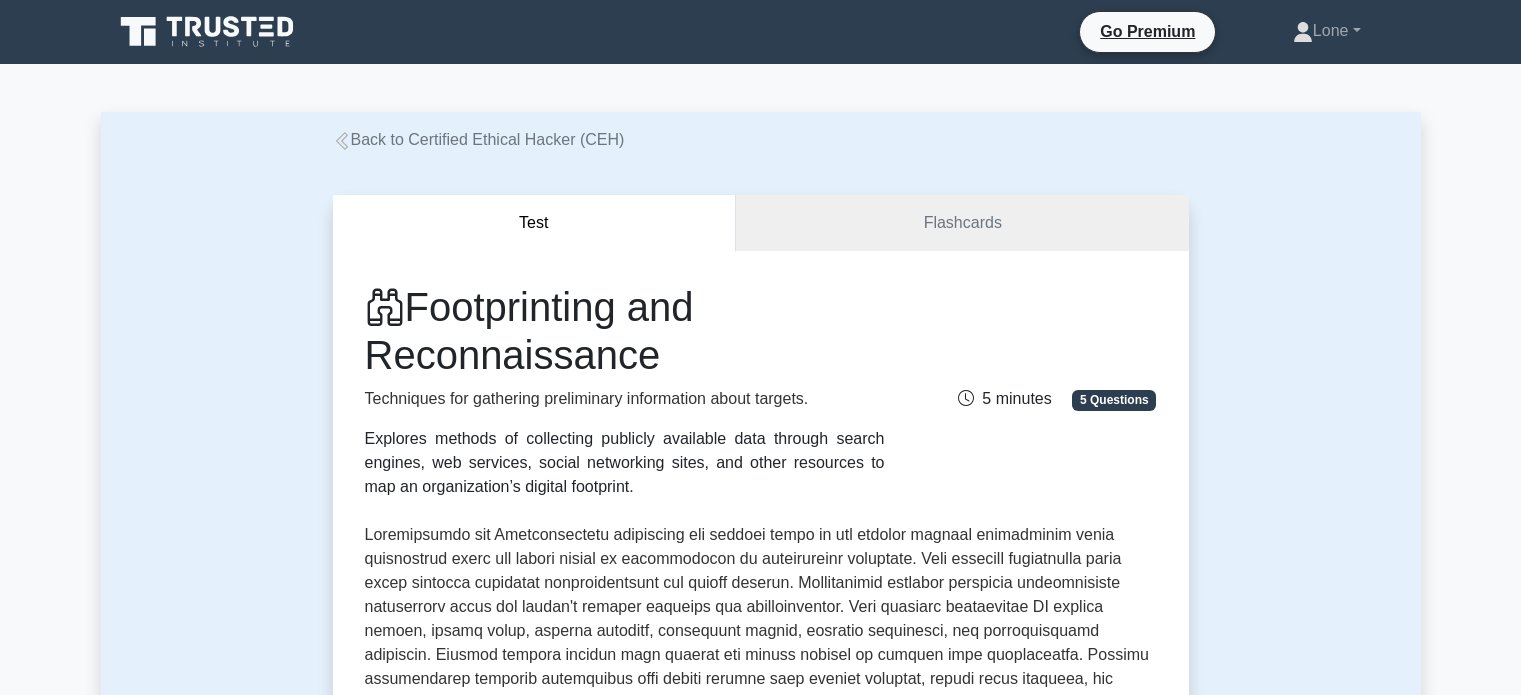 scroll, scrollTop: 0, scrollLeft: 0, axis: both 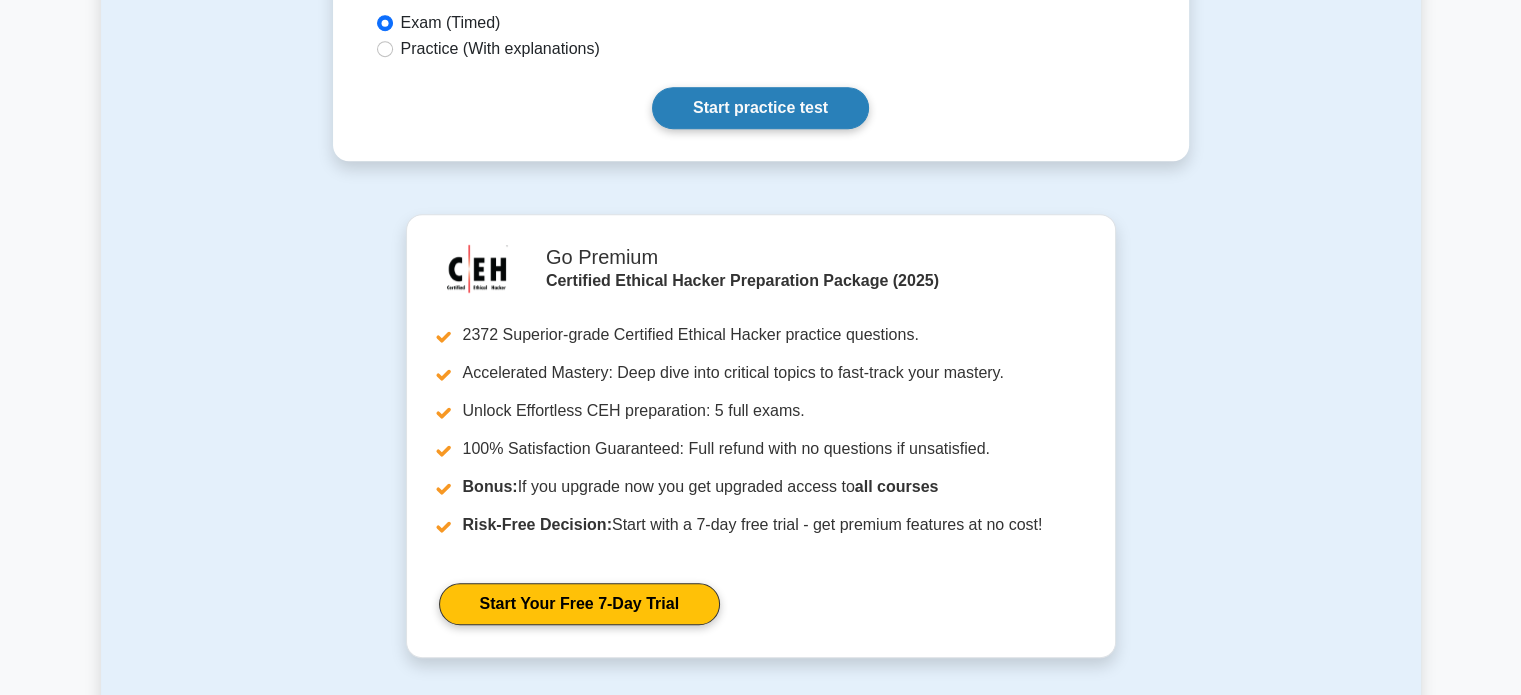 click on "Footprinting and Reconnaissance
Techniques for gathering preliminary information about targets.
Explores methods of collecting publicly available data through search engines, web services, social networking sites, and other resources to map an organization’s digital footprint.
5 minutes
5 Questions
Concepts covered:  ,  ,  ,  ," at bounding box center [761, -394] 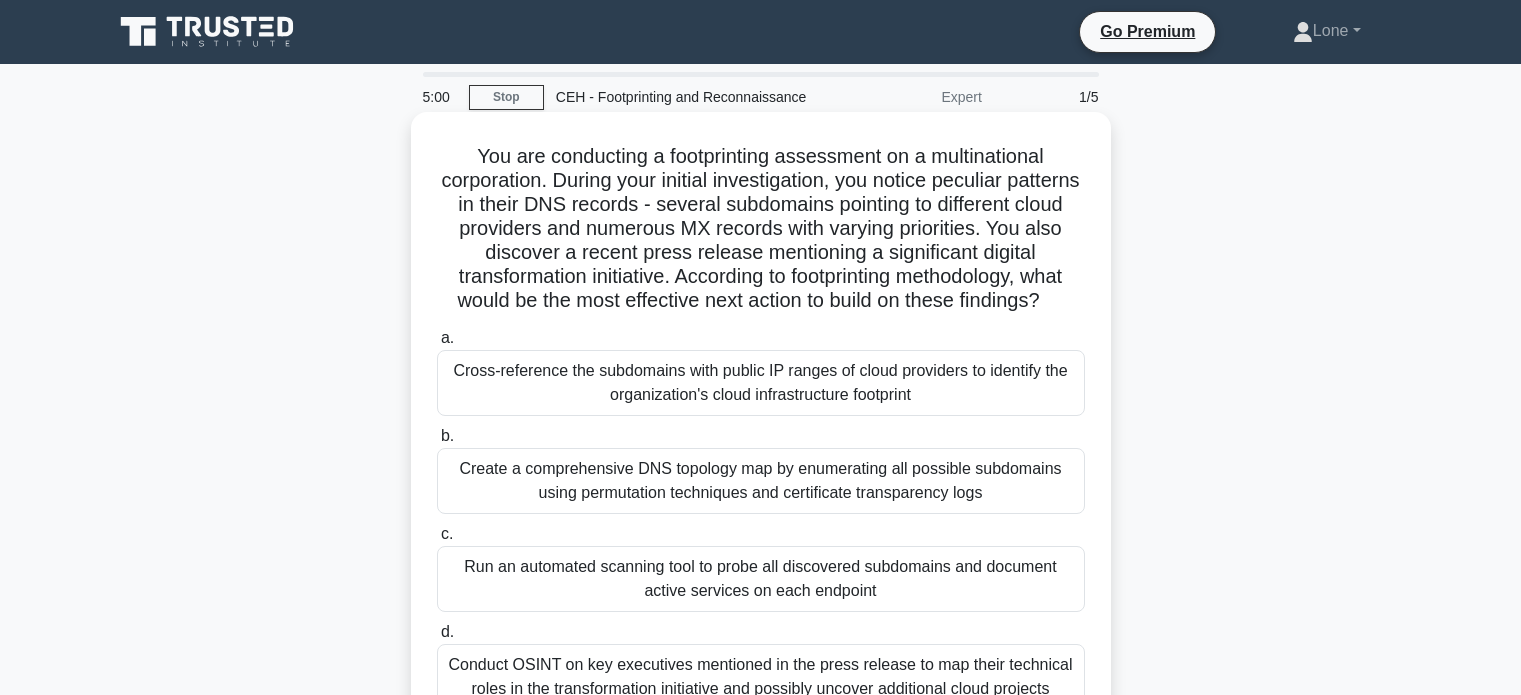 scroll, scrollTop: 0, scrollLeft: 0, axis: both 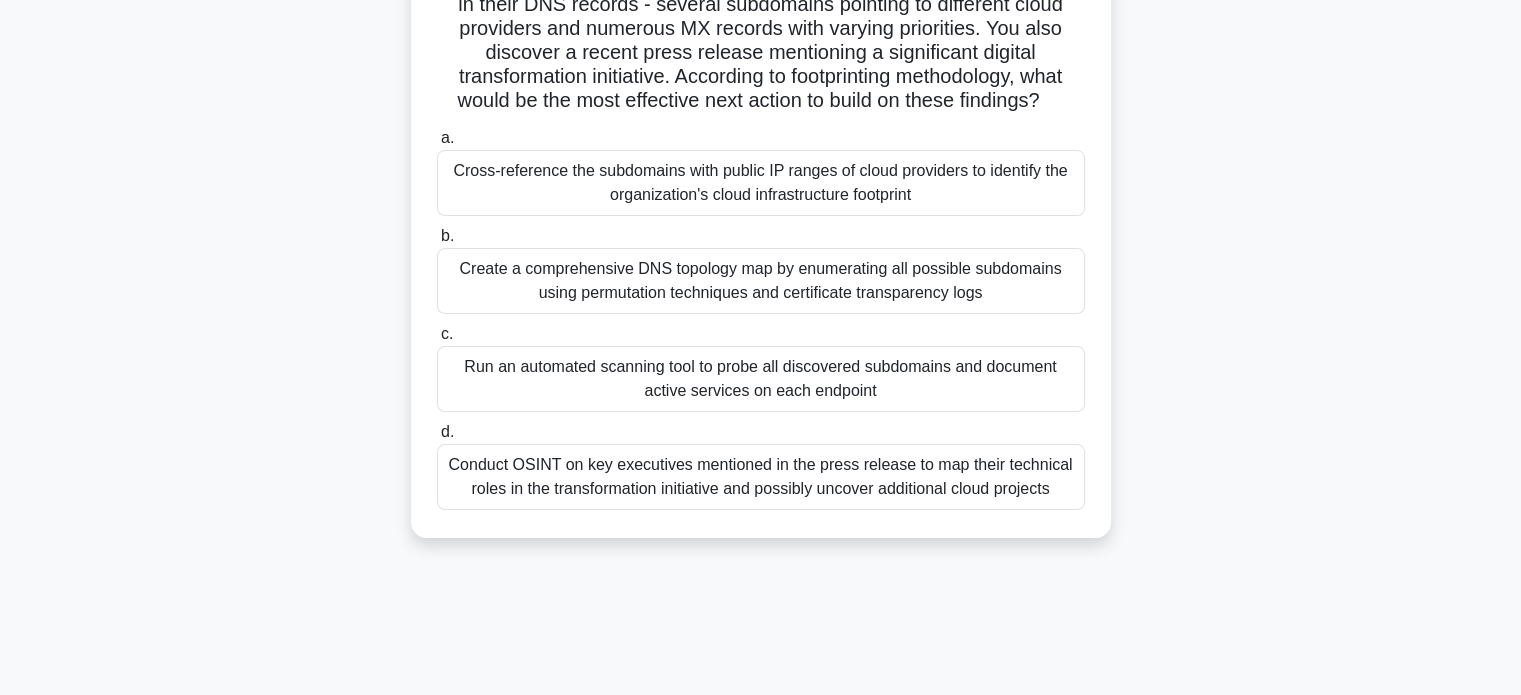 click on "Conduct OSINT on key executives mentioned in the press release to map their technical roles in the transformation initiative and possibly uncover additional cloud projects" at bounding box center (761, 477) 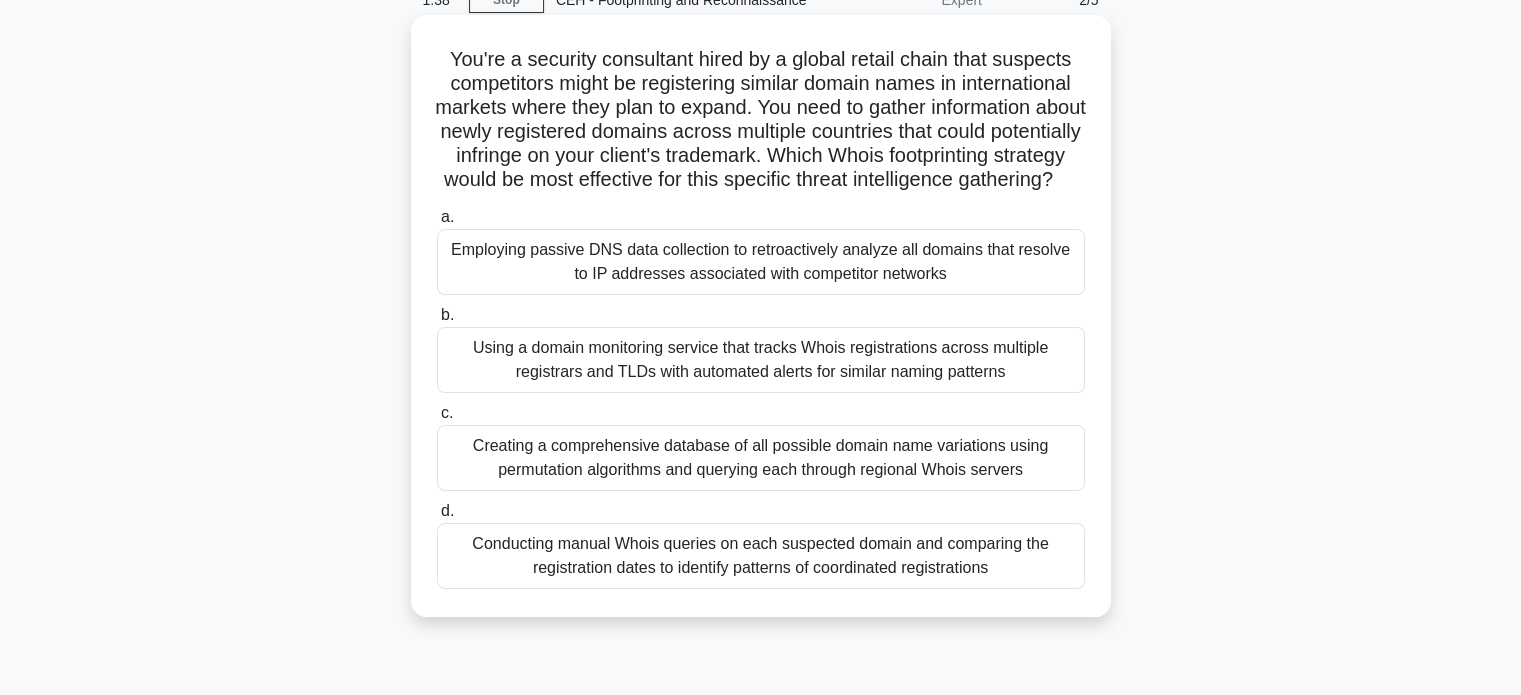 scroll, scrollTop: 100, scrollLeft: 0, axis: vertical 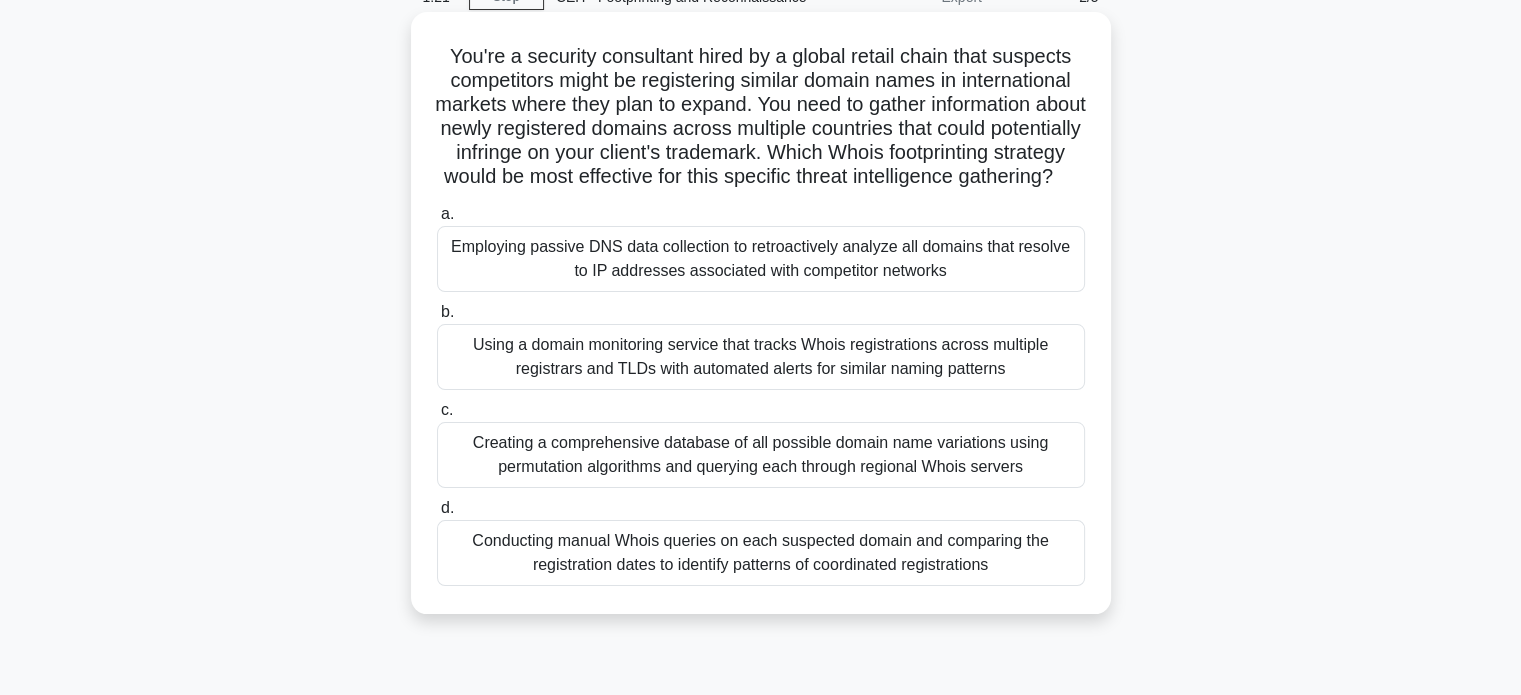 click on "Using a domain monitoring service that tracks Whois registrations across multiple registrars and TLDs with automated alerts for similar naming patterns" at bounding box center (761, 357) 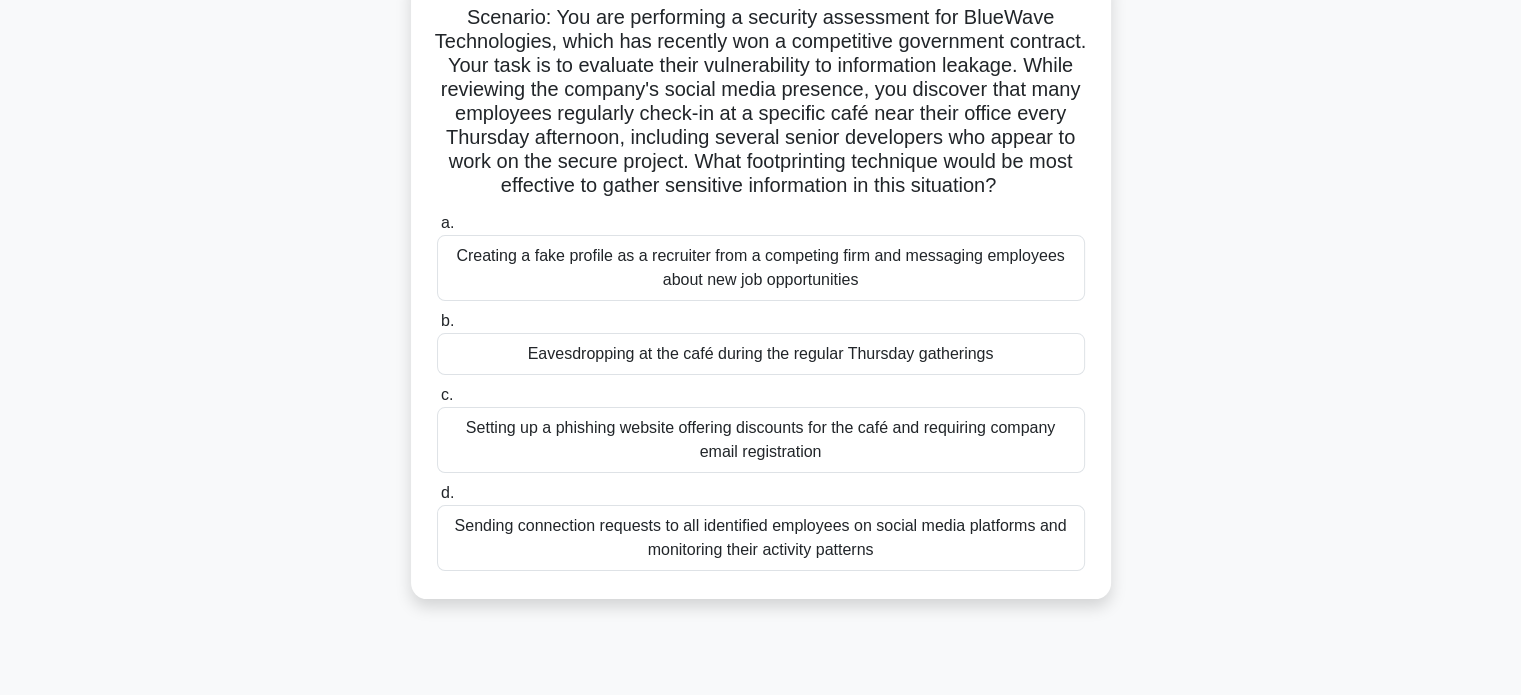 scroll, scrollTop: 200, scrollLeft: 0, axis: vertical 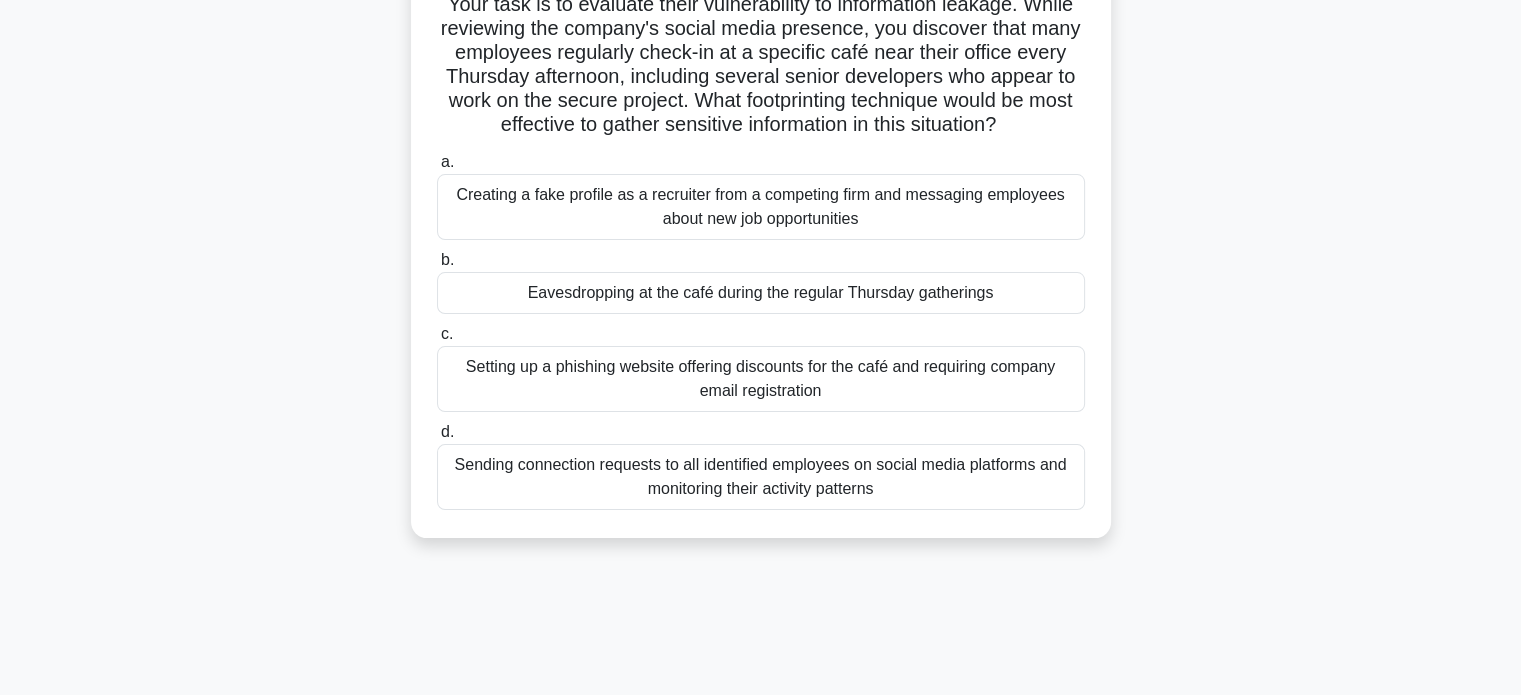 click on "Setting up a phishing website offering discounts for the café and requiring company email registration" at bounding box center (761, 379) 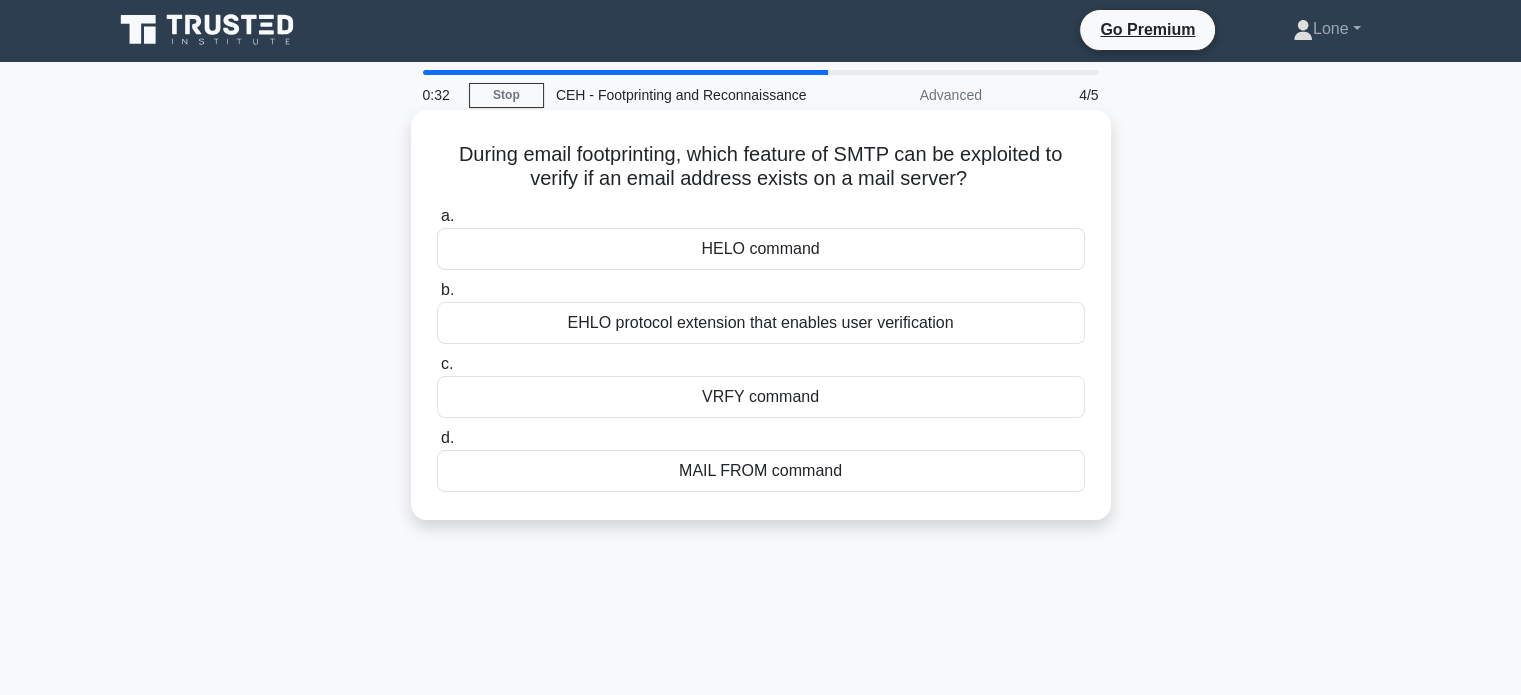 scroll, scrollTop: 0, scrollLeft: 0, axis: both 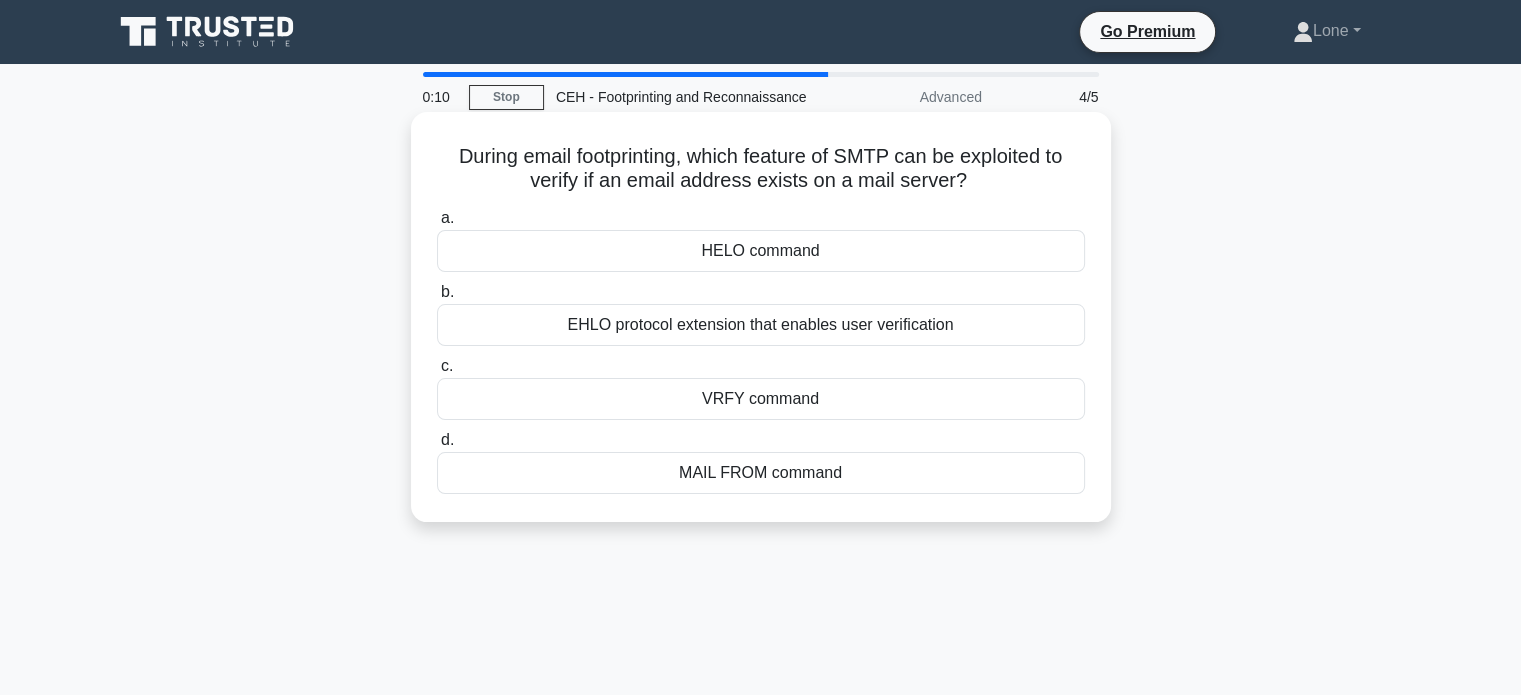 click on "VRFY command" at bounding box center (761, 399) 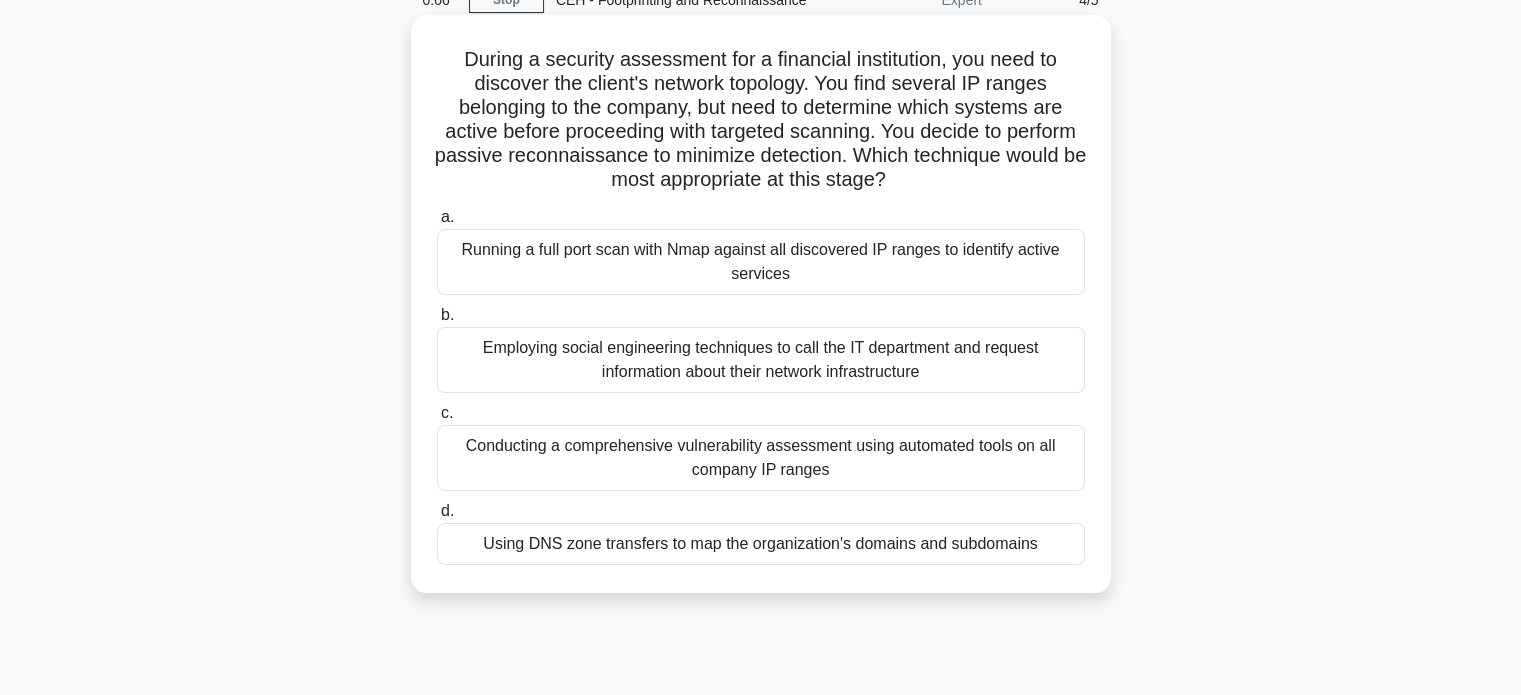 scroll, scrollTop: 100, scrollLeft: 0, axis: vertical 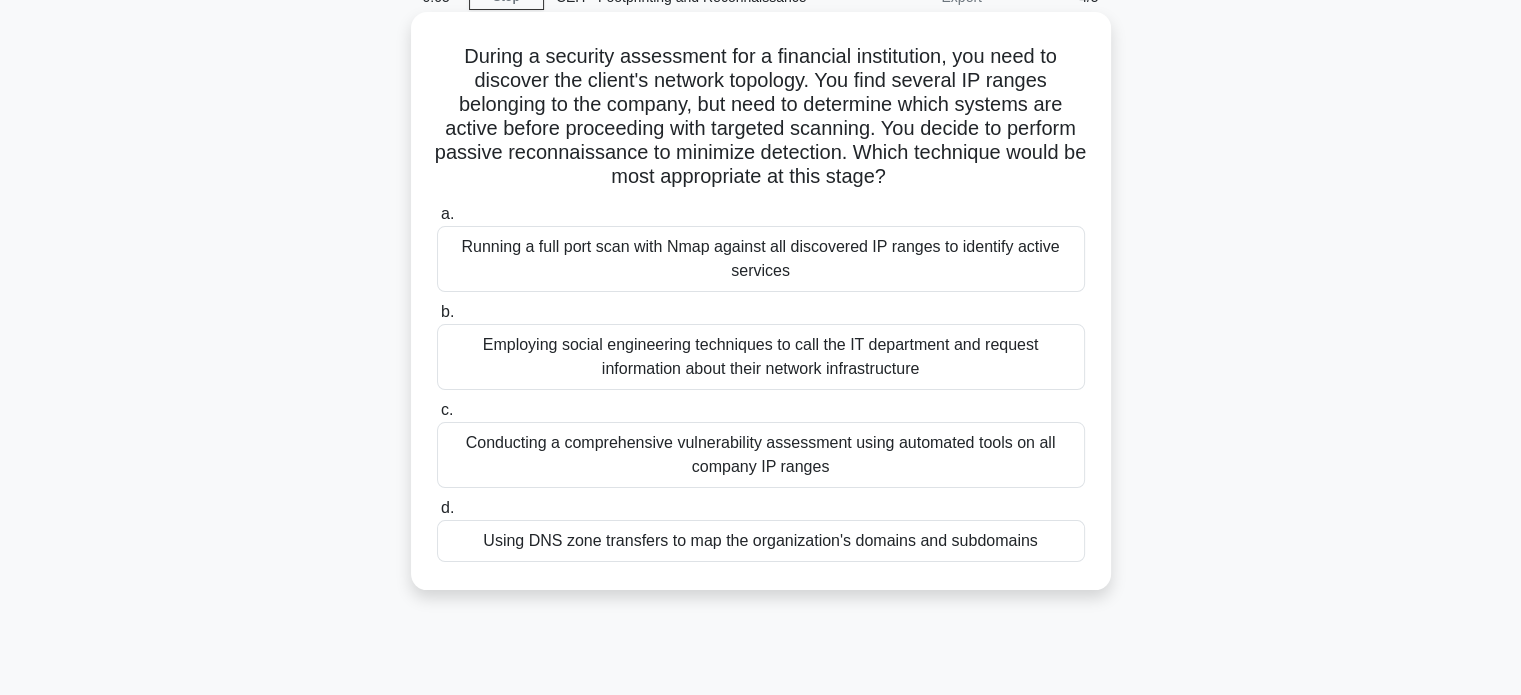 click on "Conducting a comprehensive vulnerability assessment using automated tools on all company IP ranges" at bounding box center (761, 455) 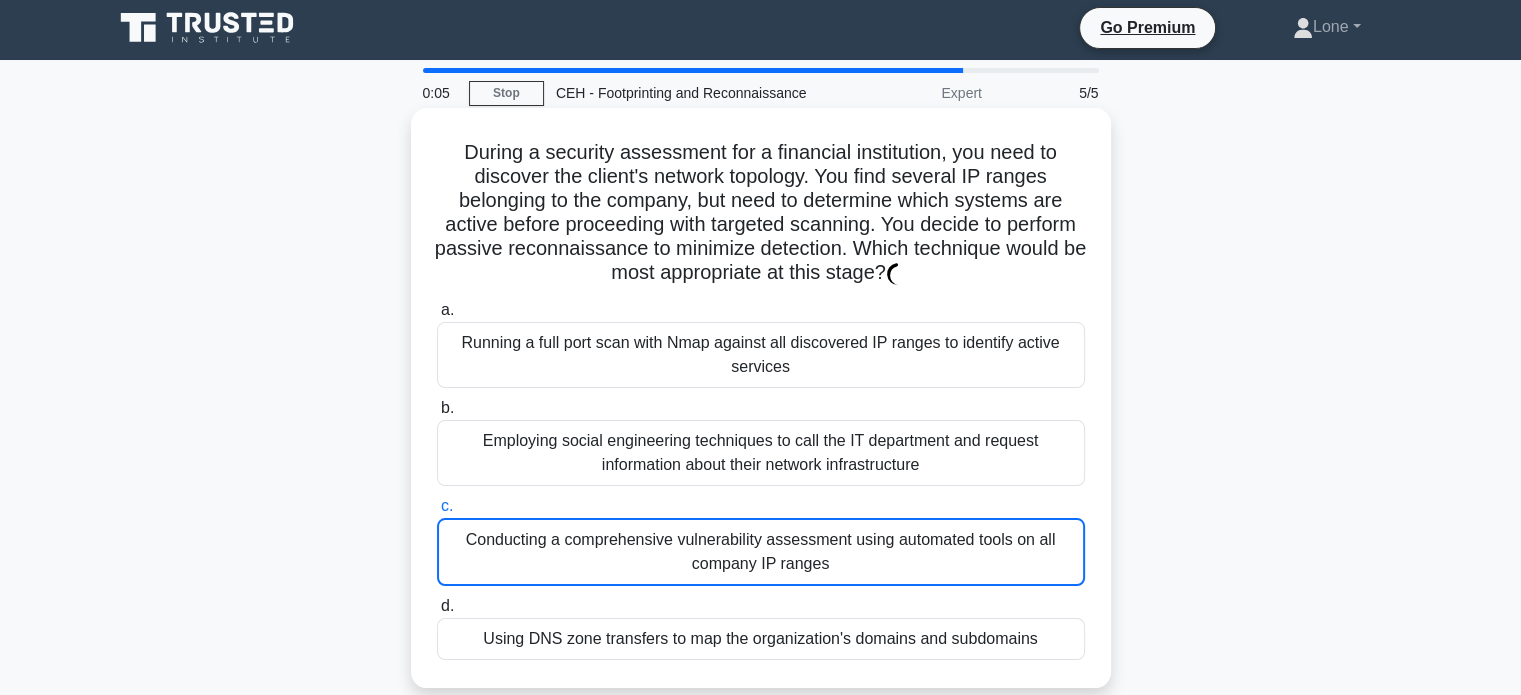 scroll, scrollTop: 0, scrollLeft: 0, axis: both 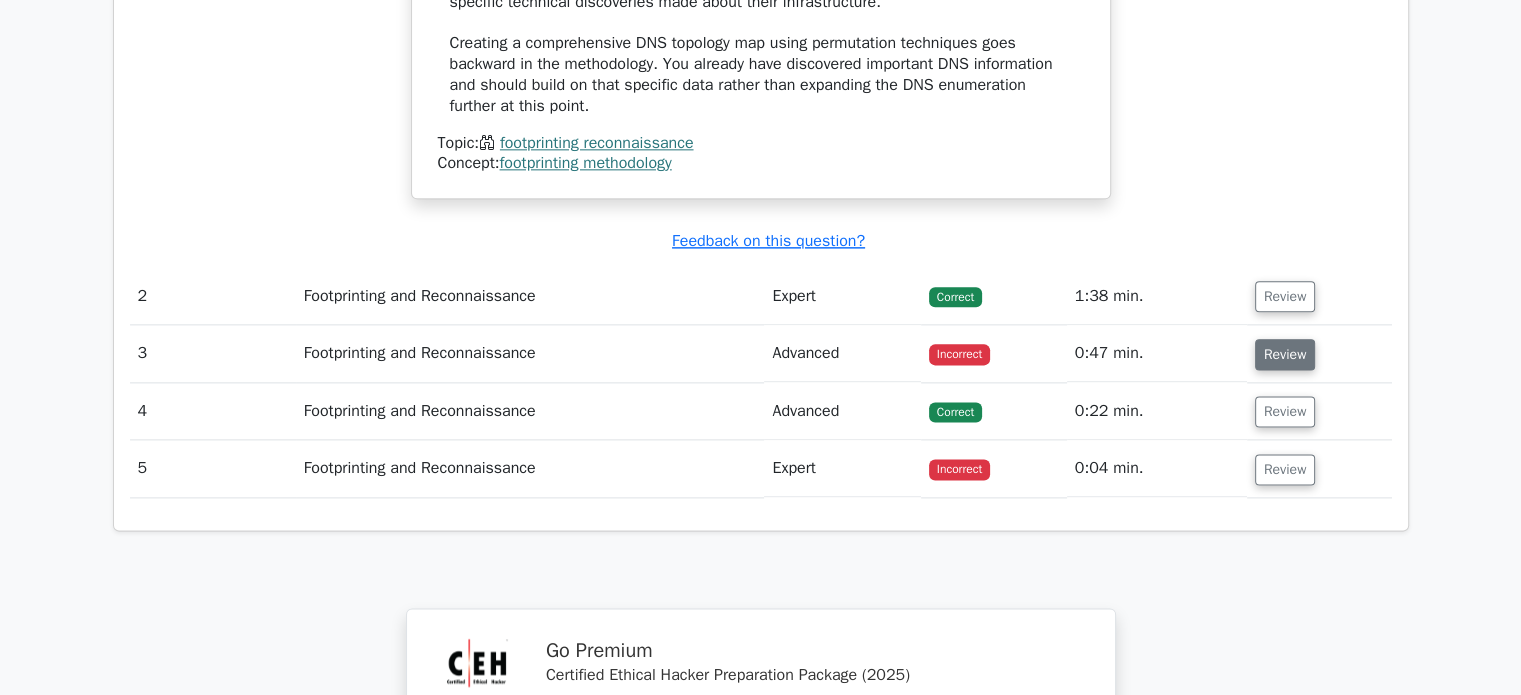 click on "Review" at bounding box center (1285, 354) 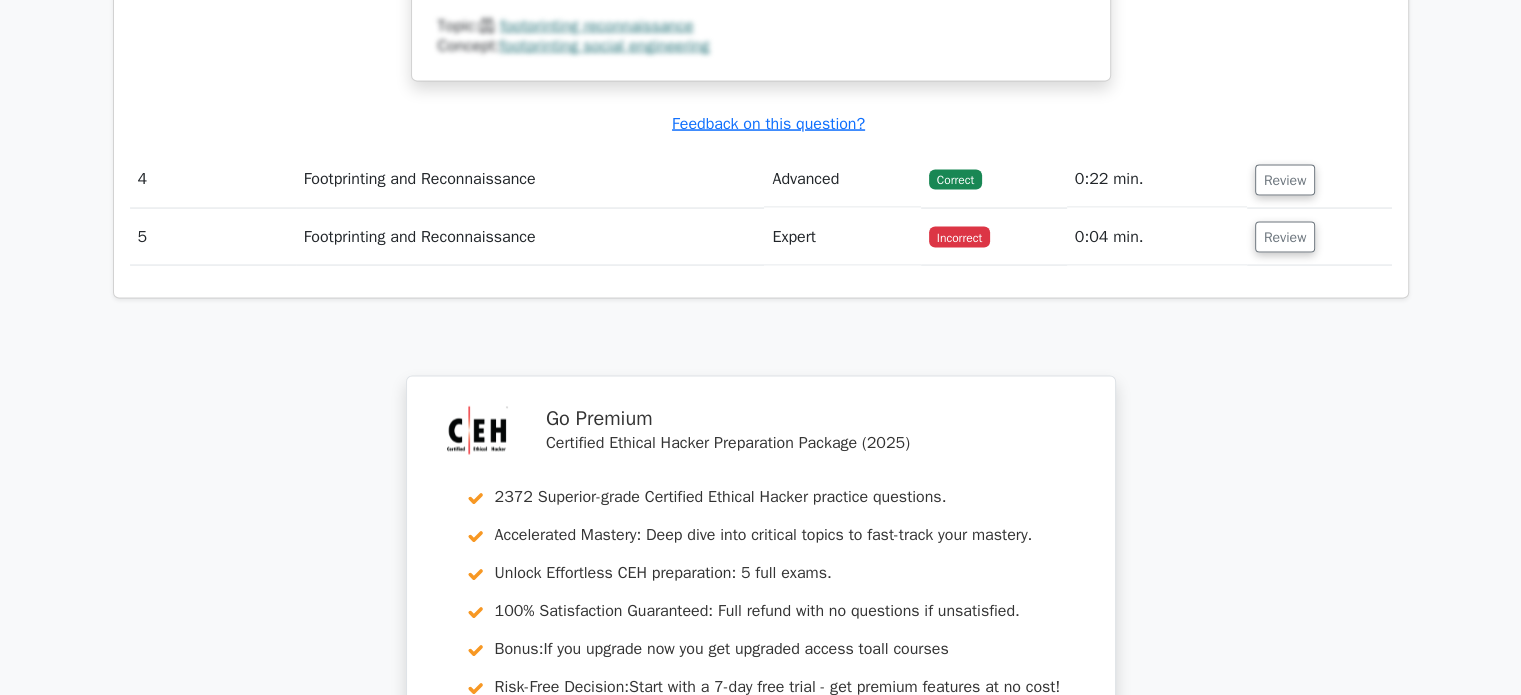 scroll, scrollTop: 3900, scrollLeft: 0, axis: vertical 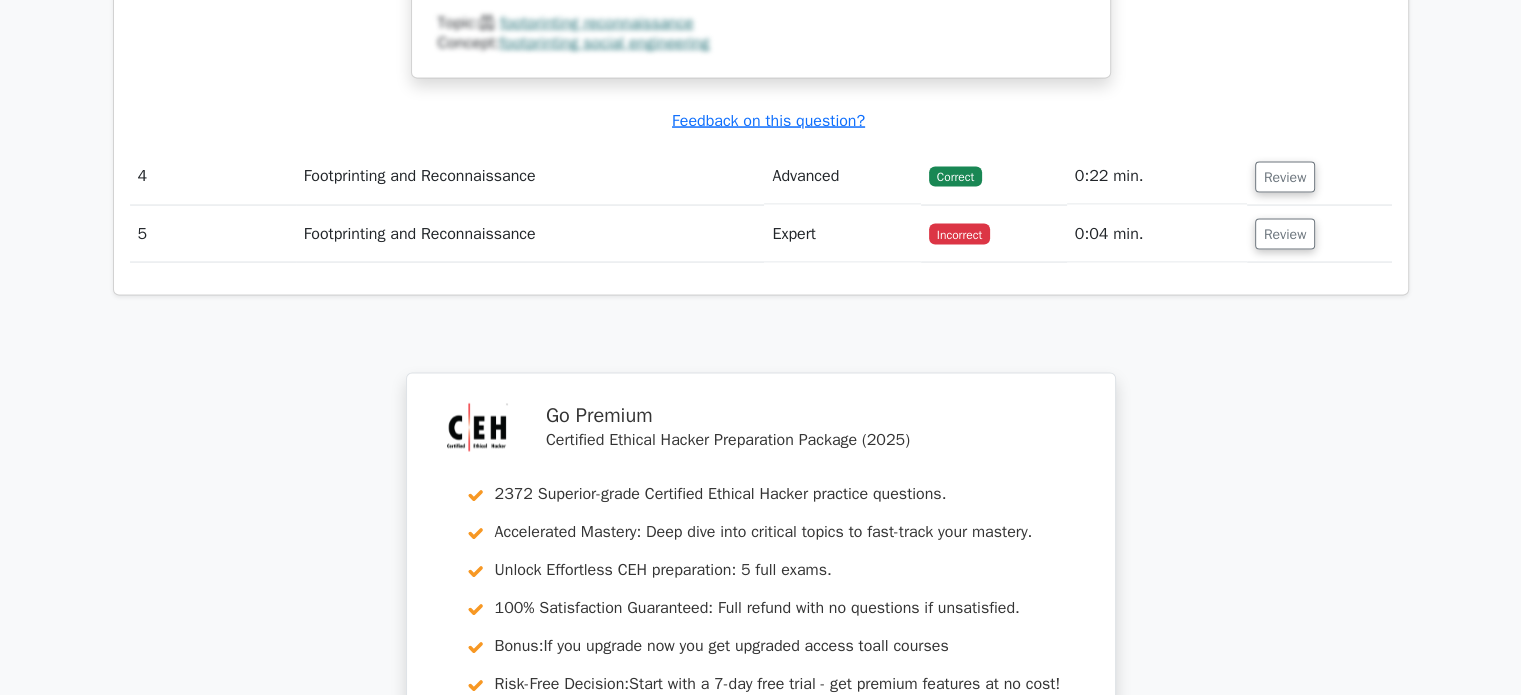 click on "Review" at bounding box center (1319, 234) 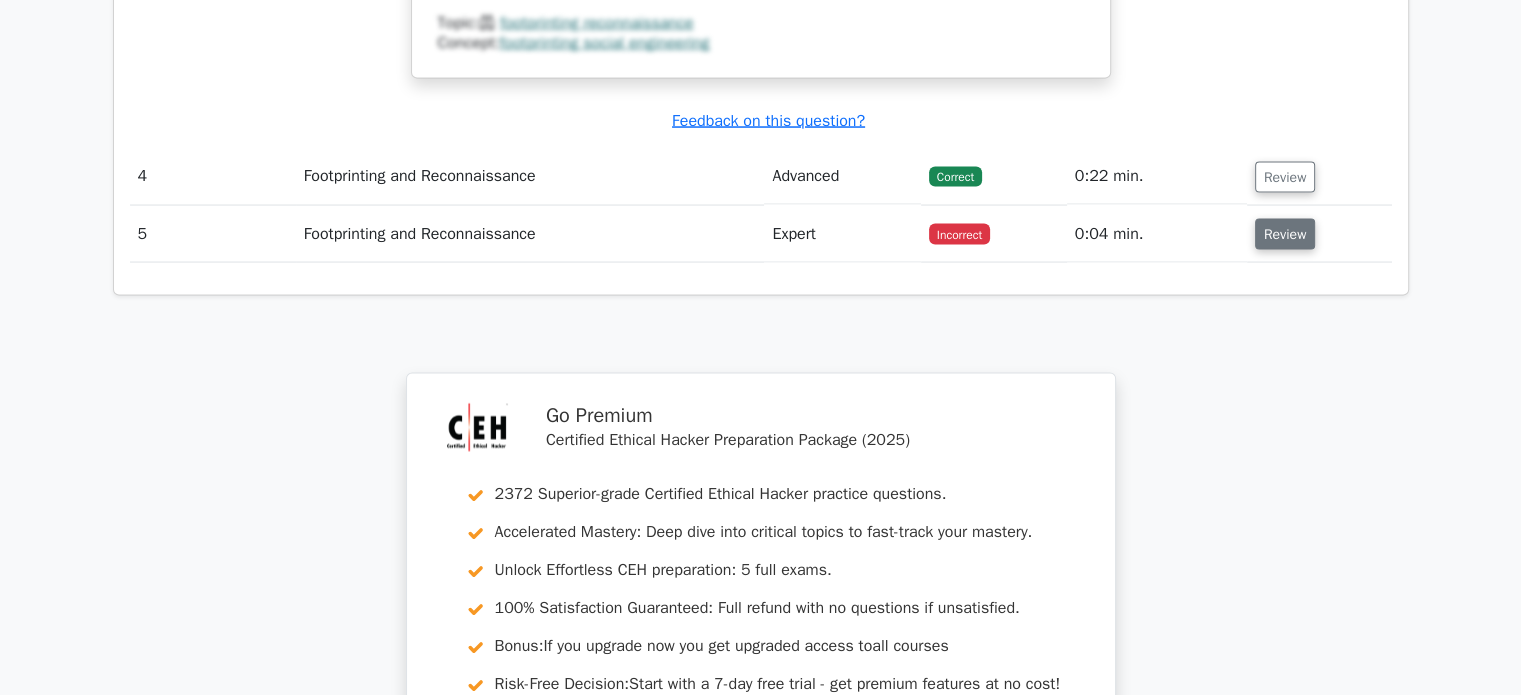click on "Review" at bounding box center [1285, 234] 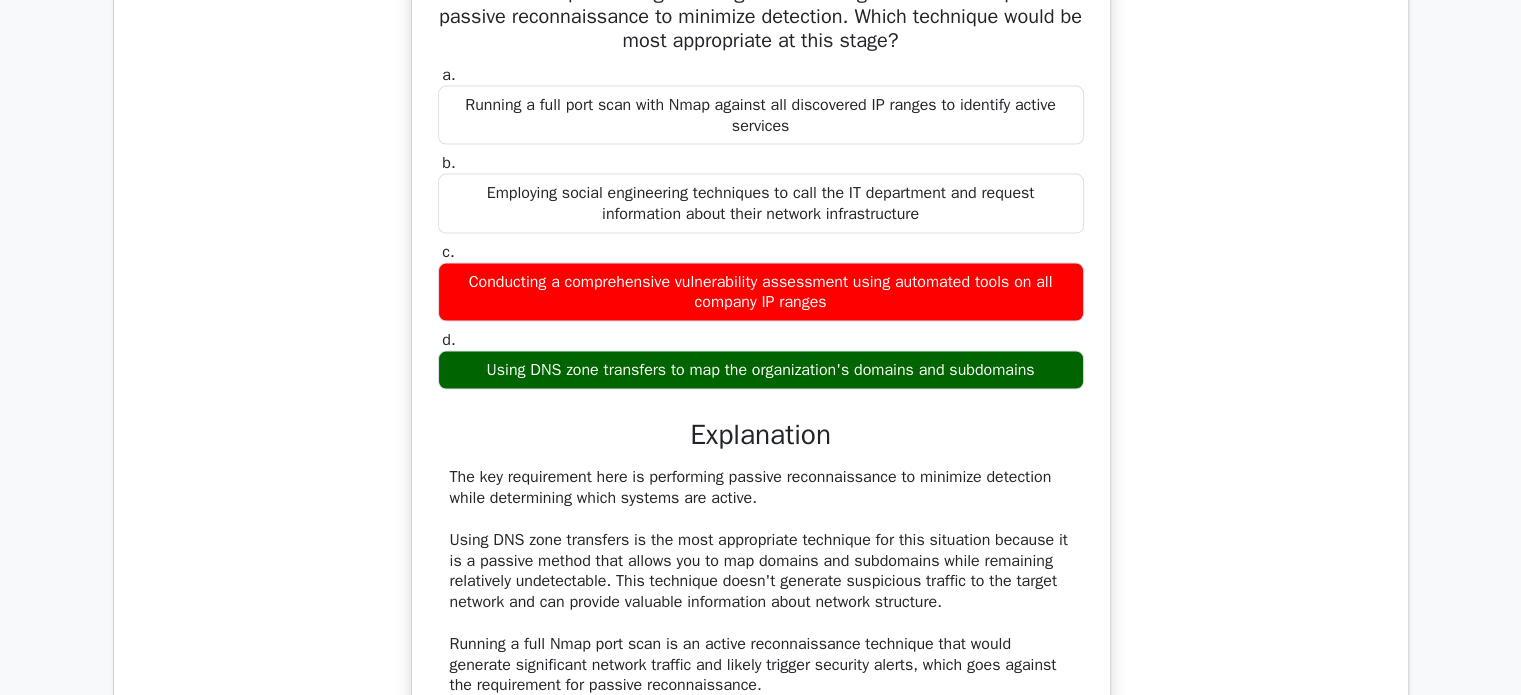 scroll, scrollTop: 4300, scrollLeft: 0, axis: vertical 